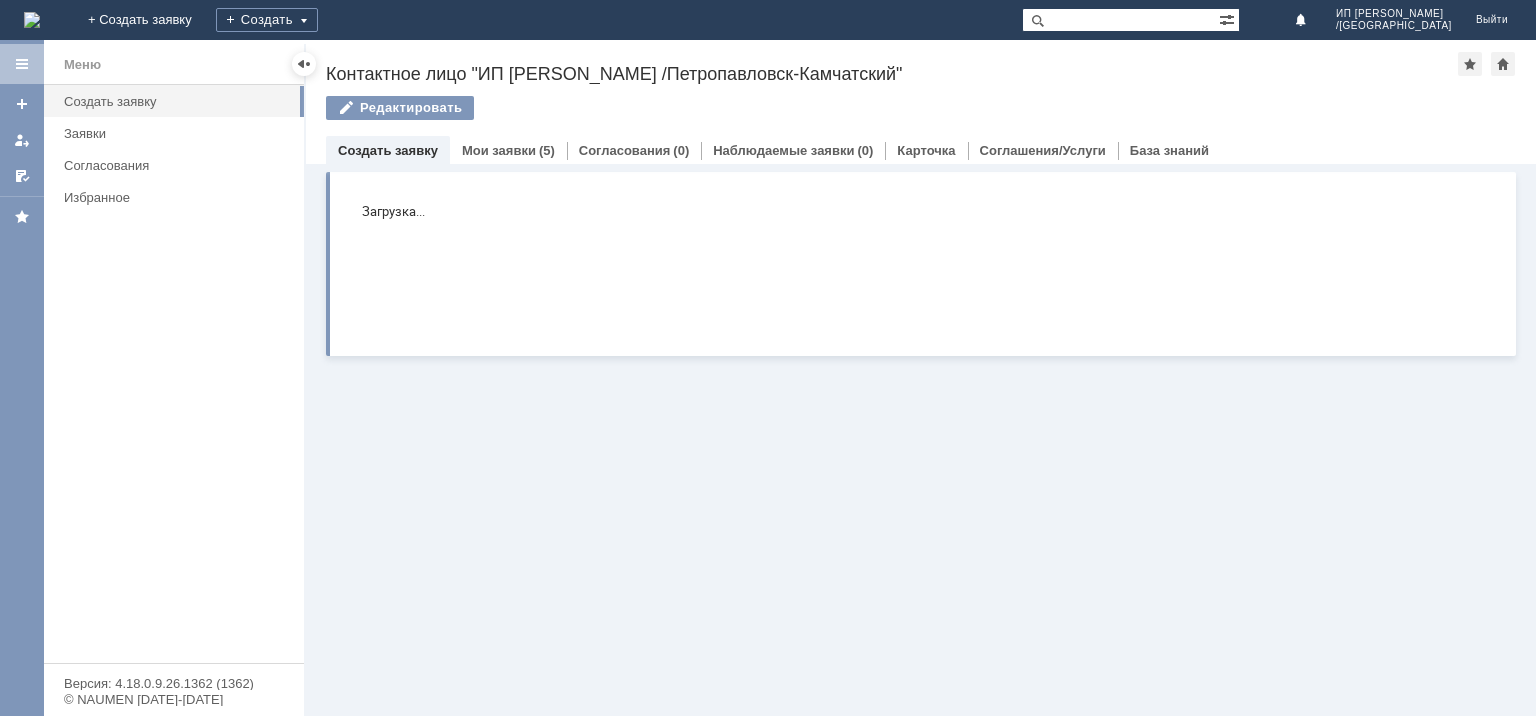 scroll, scrollTop: 0, scrollLeft: 0, axis: both 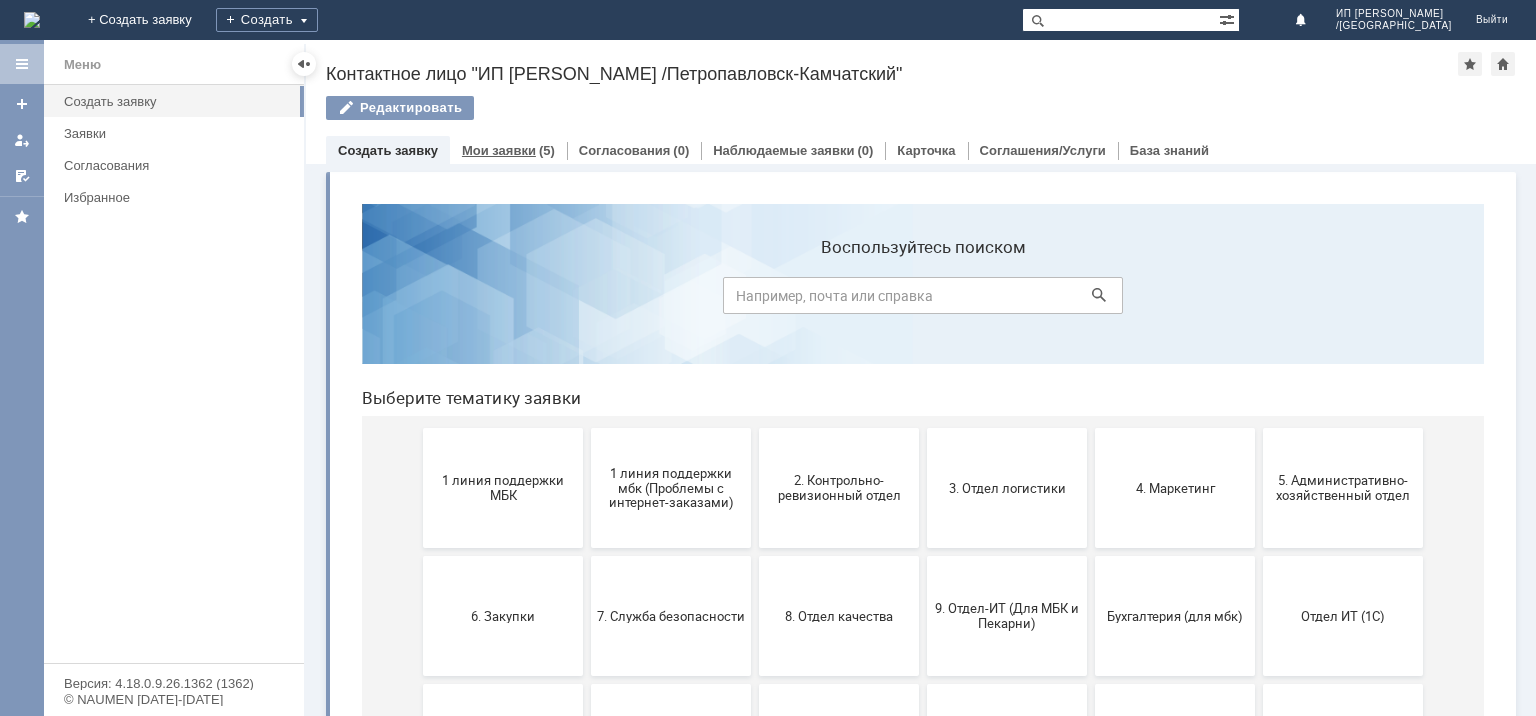 click on "Мои заявки" at bounding box center (499, 150) 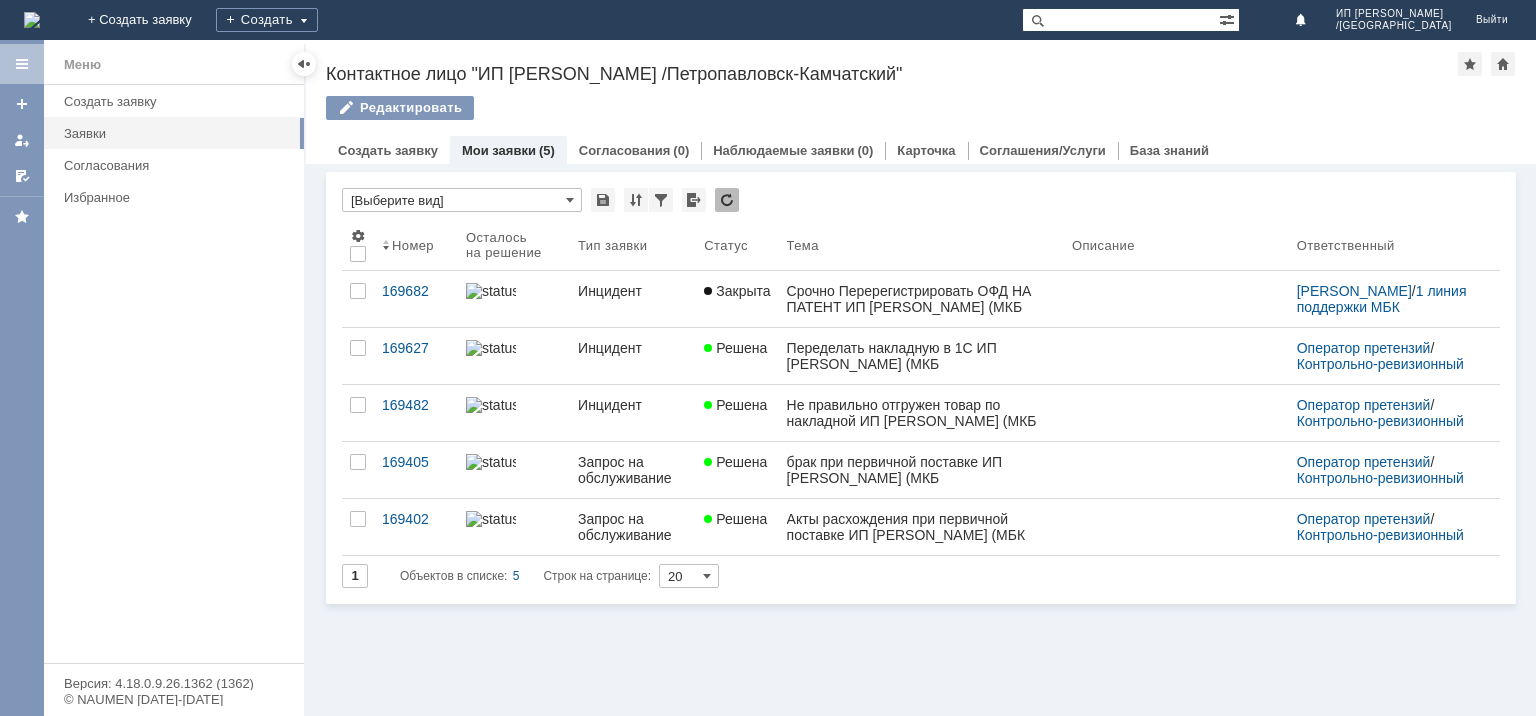 scroll, scrollTop: 0, scrollLeft: 0, axis: both 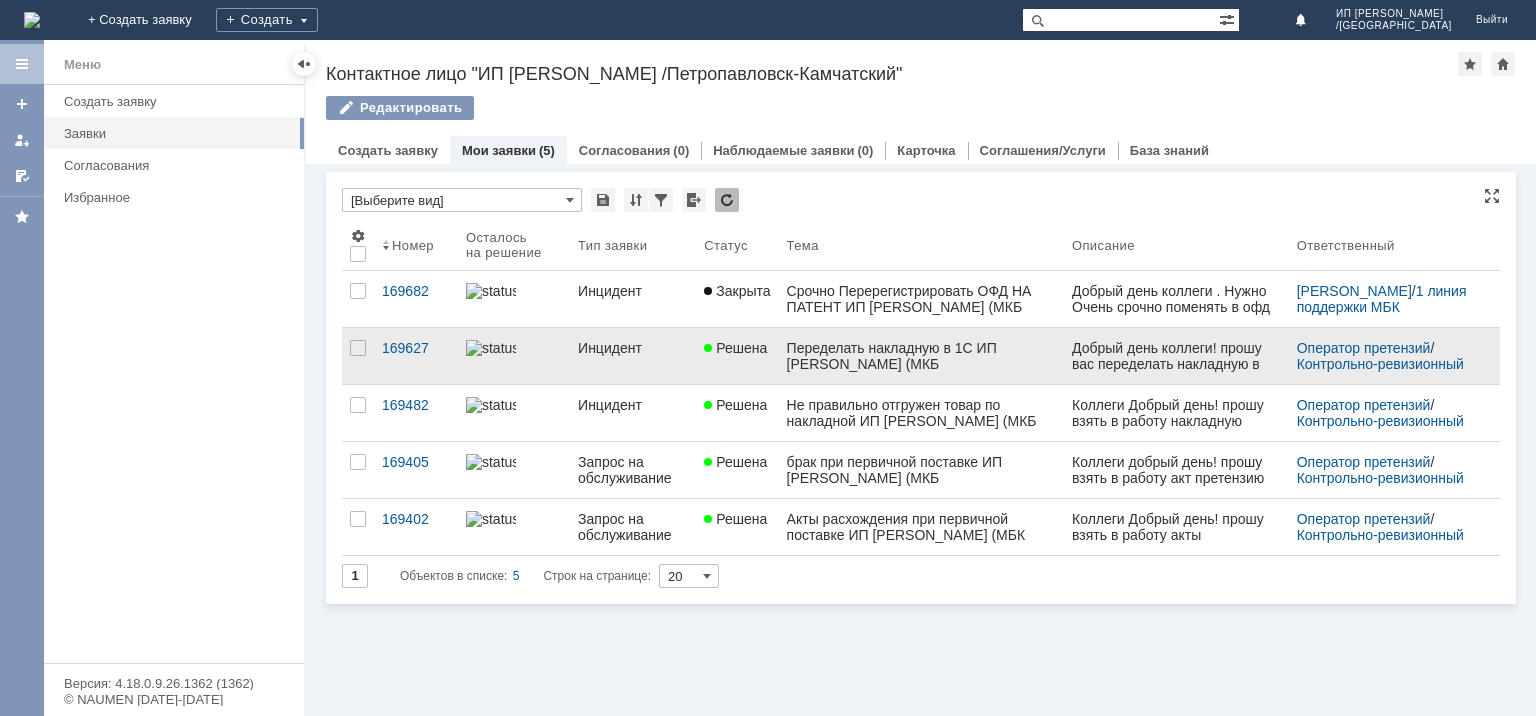 click on "Переделать накладную в 1С ИП [PERSON_NAME] (МКБ [GEOGRAPHIC_DATA])" at bounding box center [921, 356] 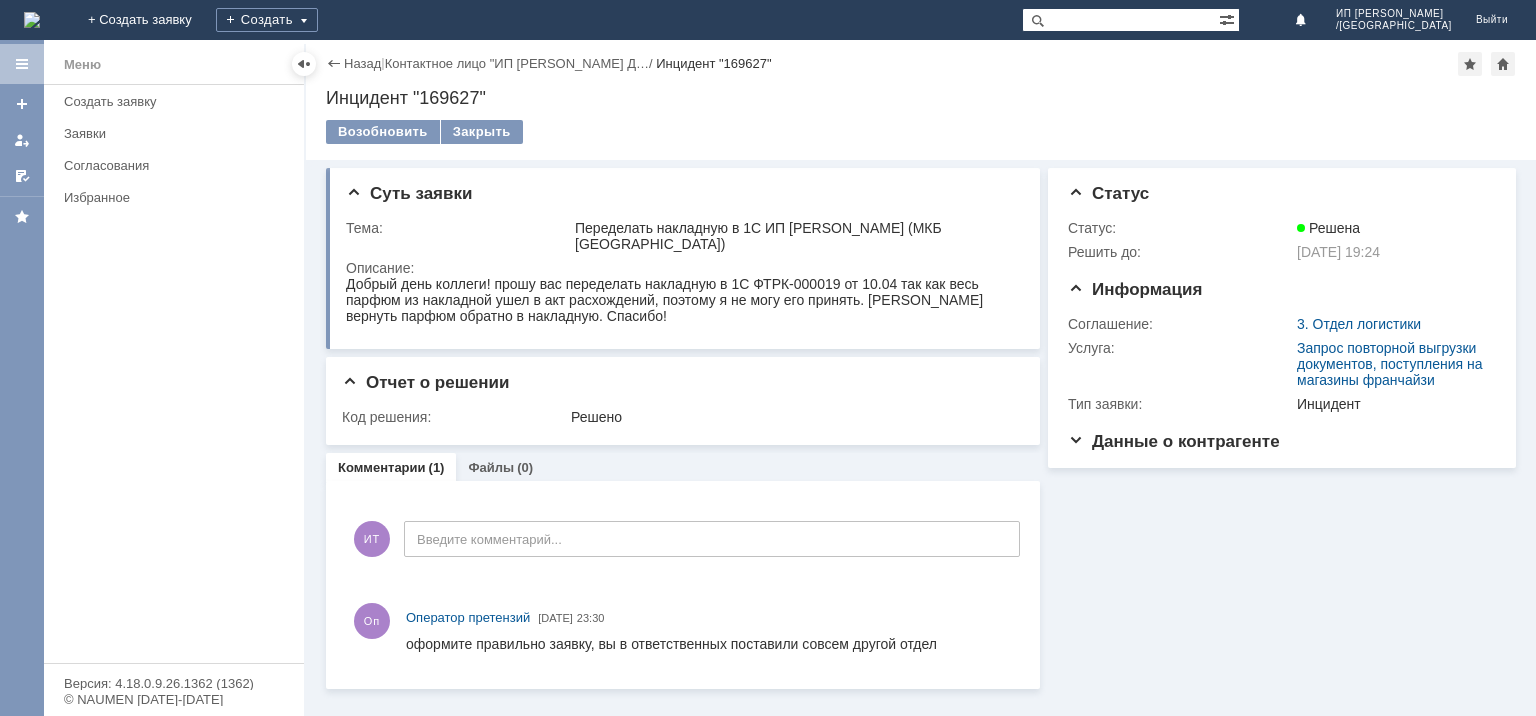scroll, scrollTop: 0, scrollLeft: 0, axis: both 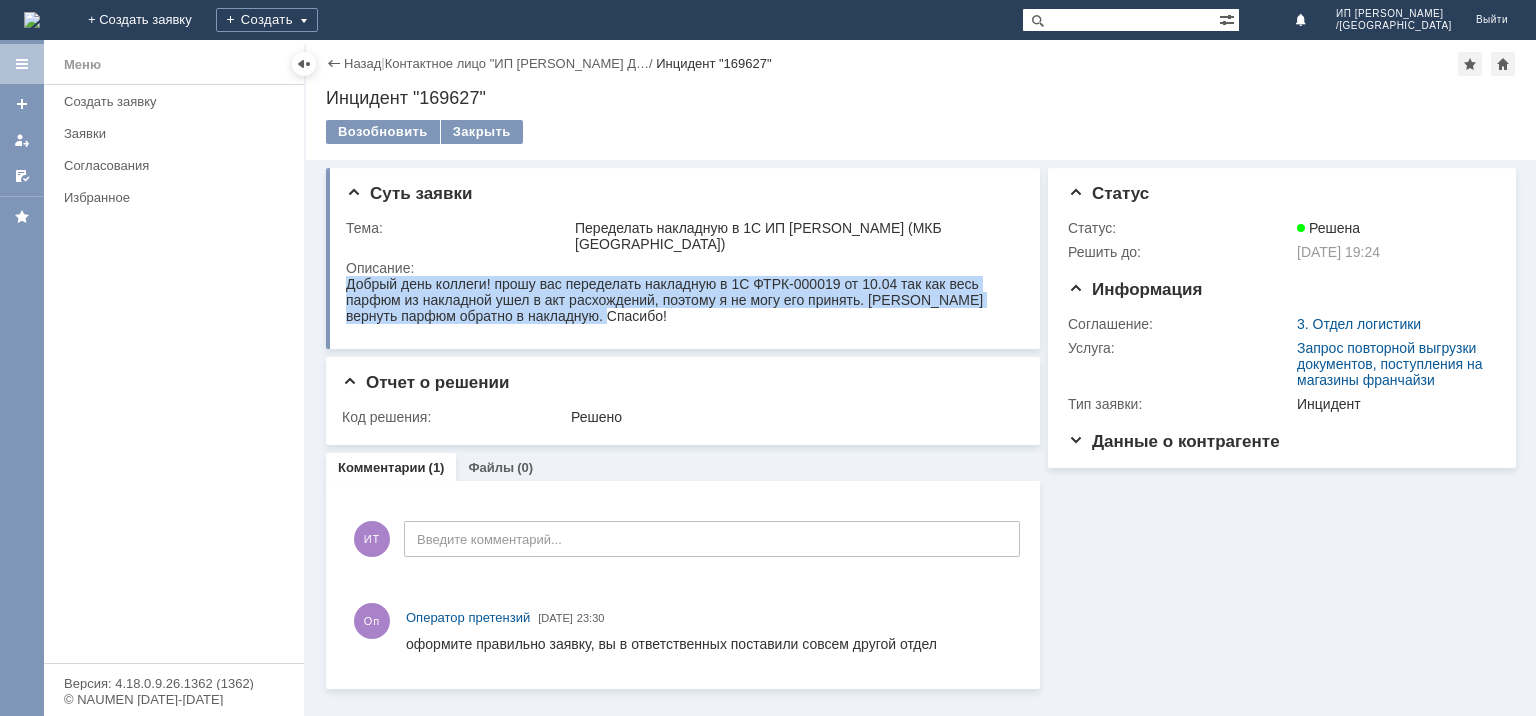 drag, startPoint x: 346, startPoint y: 283, endPoint x: 603, endPoint y: 348, distance: 265.09244 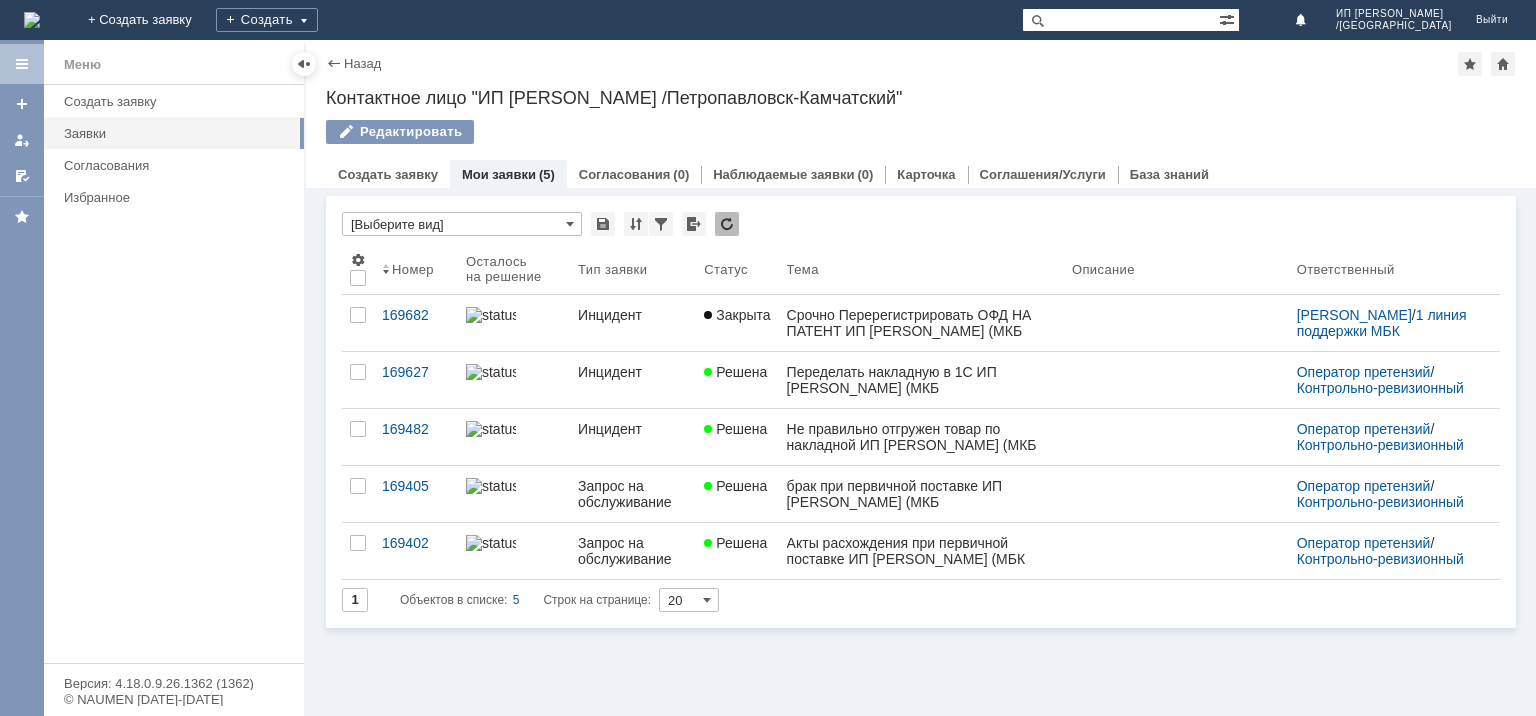 scroll, scrollTop: 0, scrollLeft: 0, axis: both 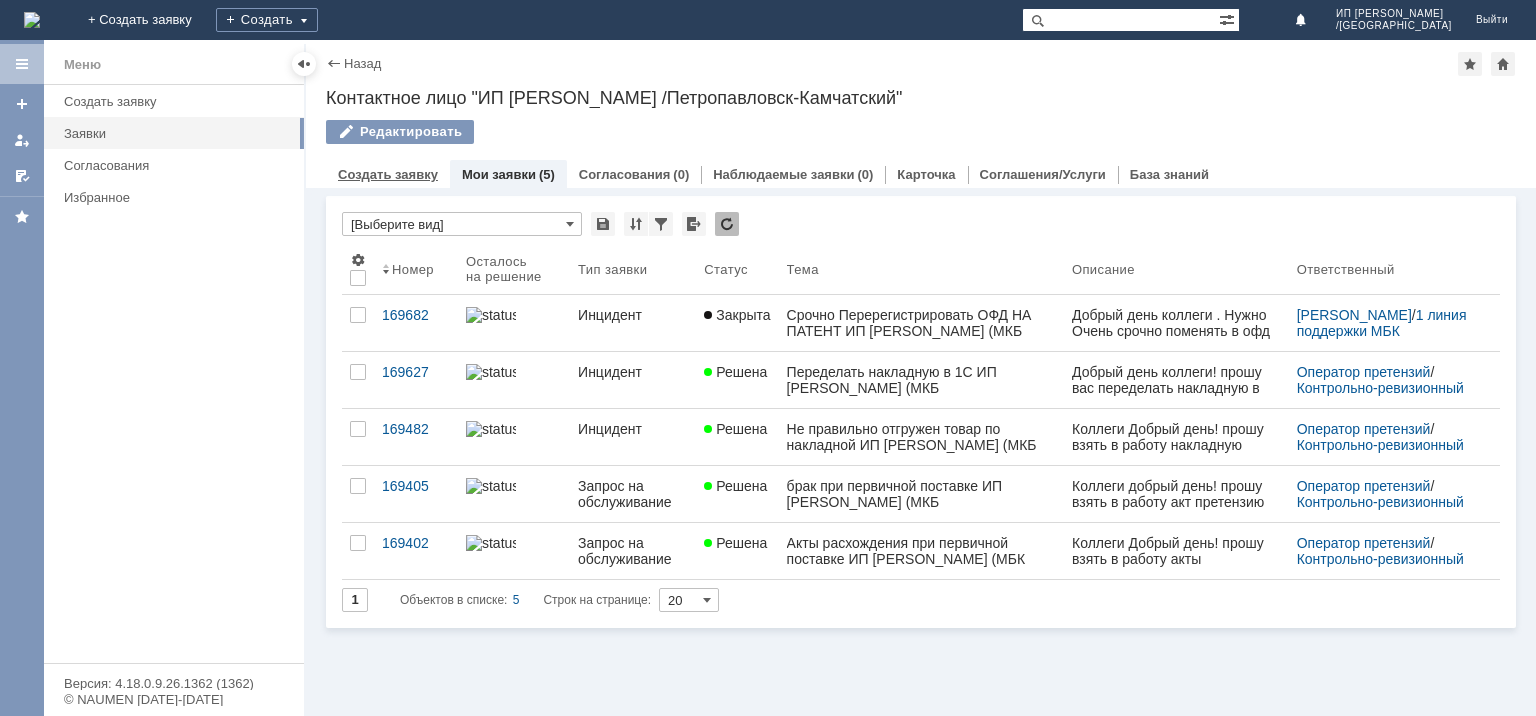 click on "Создать заявку" at bounding box center [388, 174] 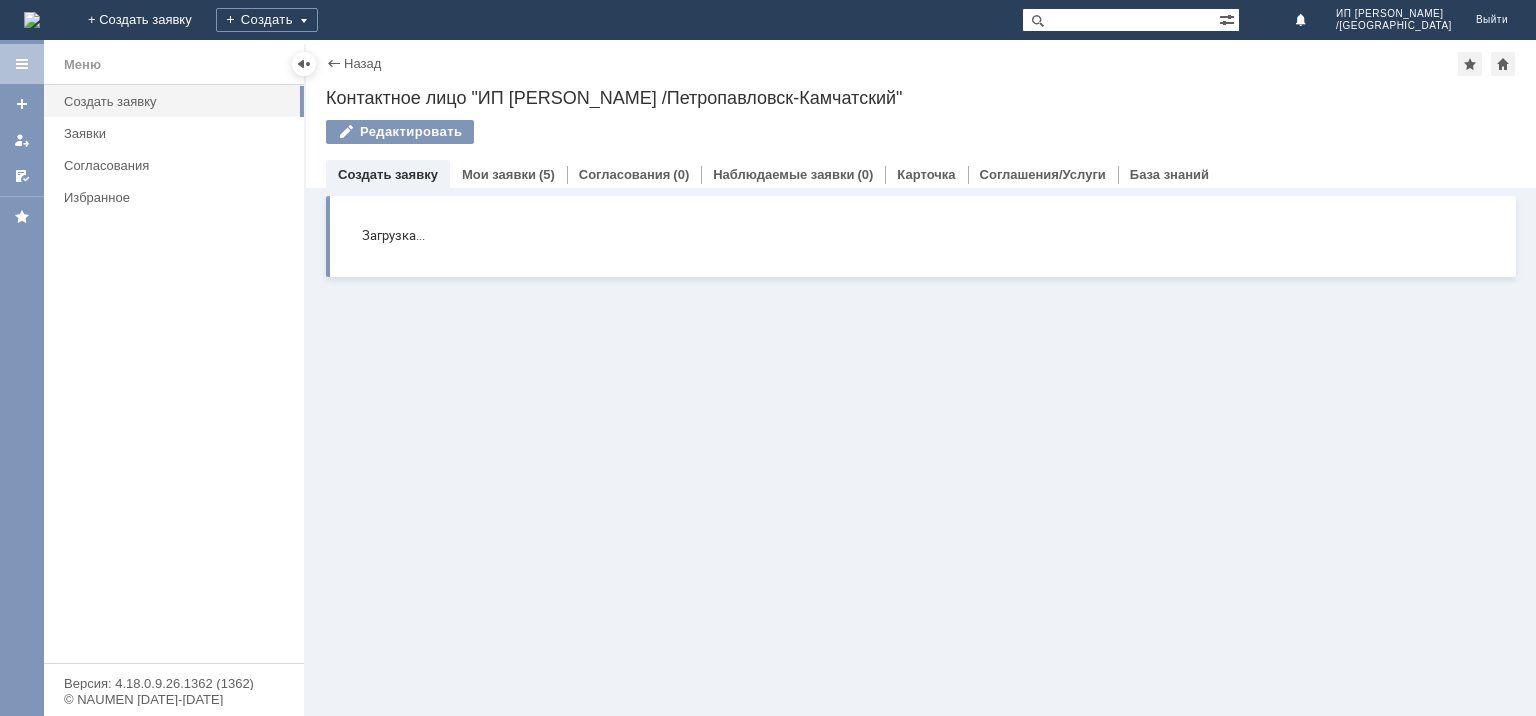 scroll, scrollTop: 0, scrollLeft: 0, axis: both 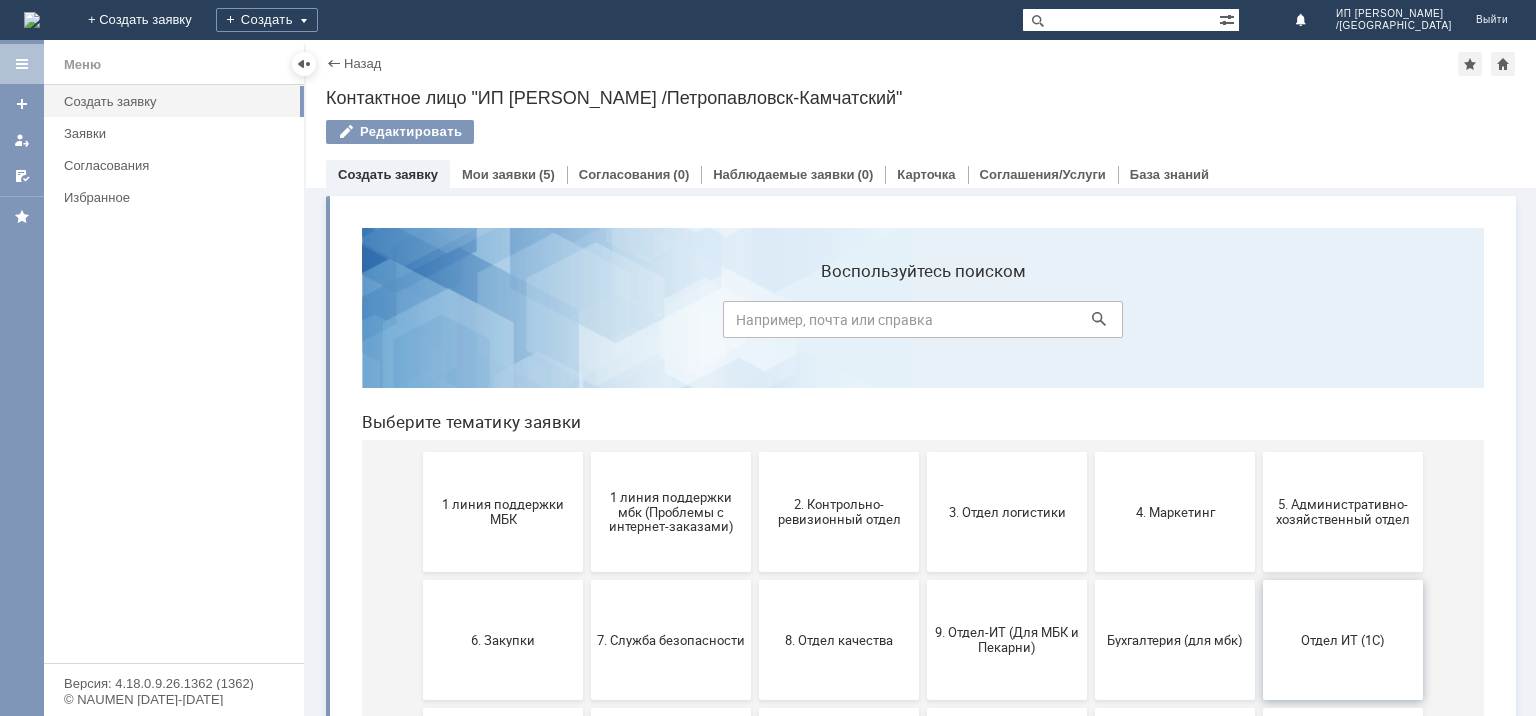 click on "Отдел ИТ (1С)" at bounding box center [1343, 639] 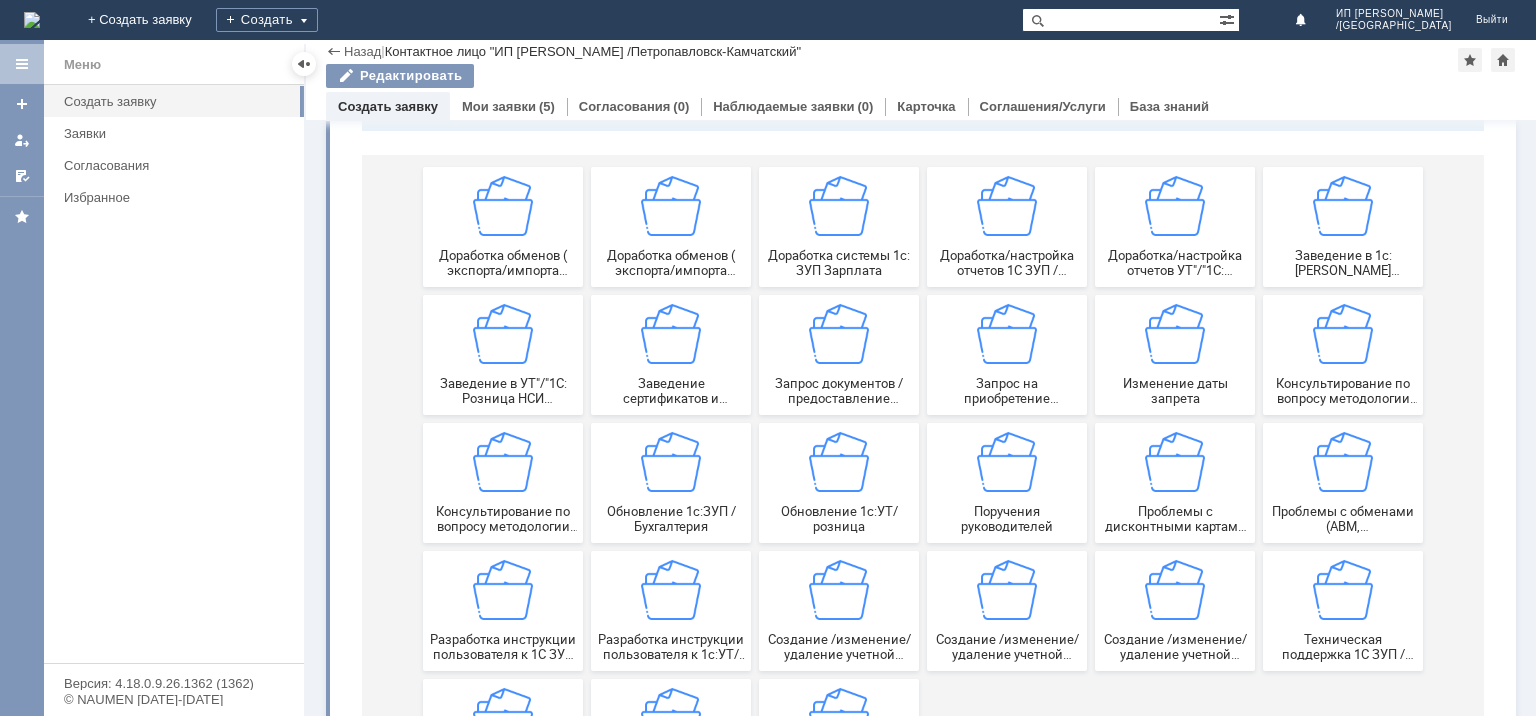scroll, scrollTop: 196, scrollLeft: 0, axis: vertical 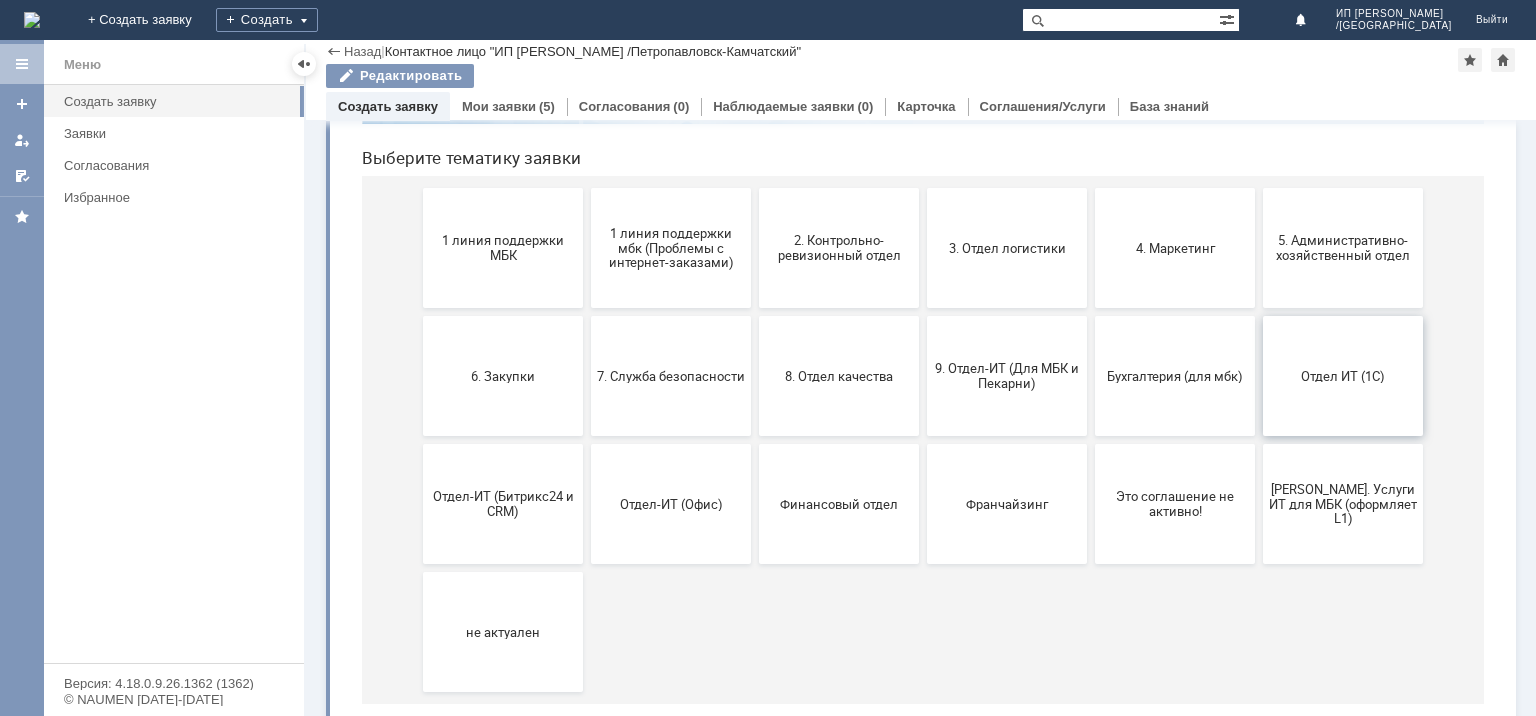 click on "Отдел ИТ (1С)" at bounding box center [1343, 376] 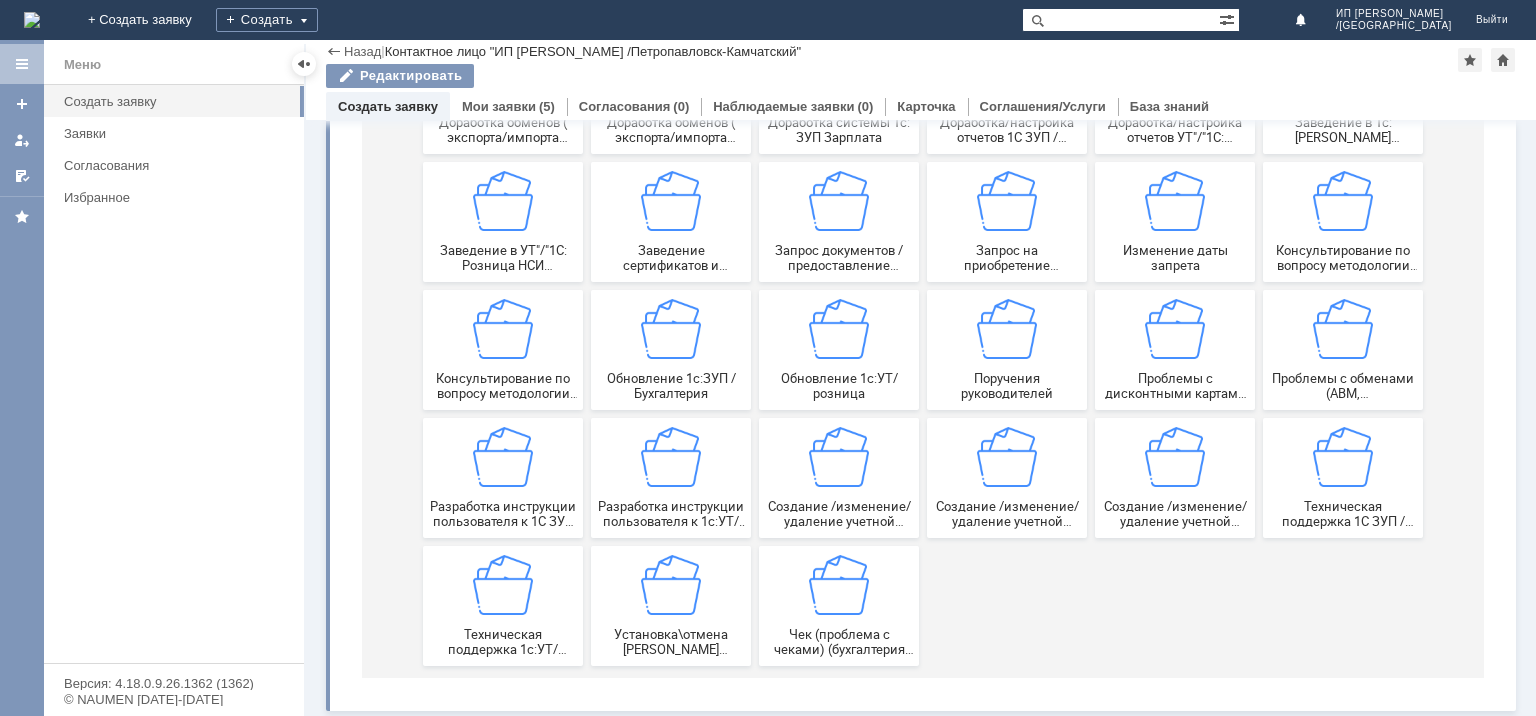 scroll, scrollTop: 356, scrollLeft: 0, axis: vertical 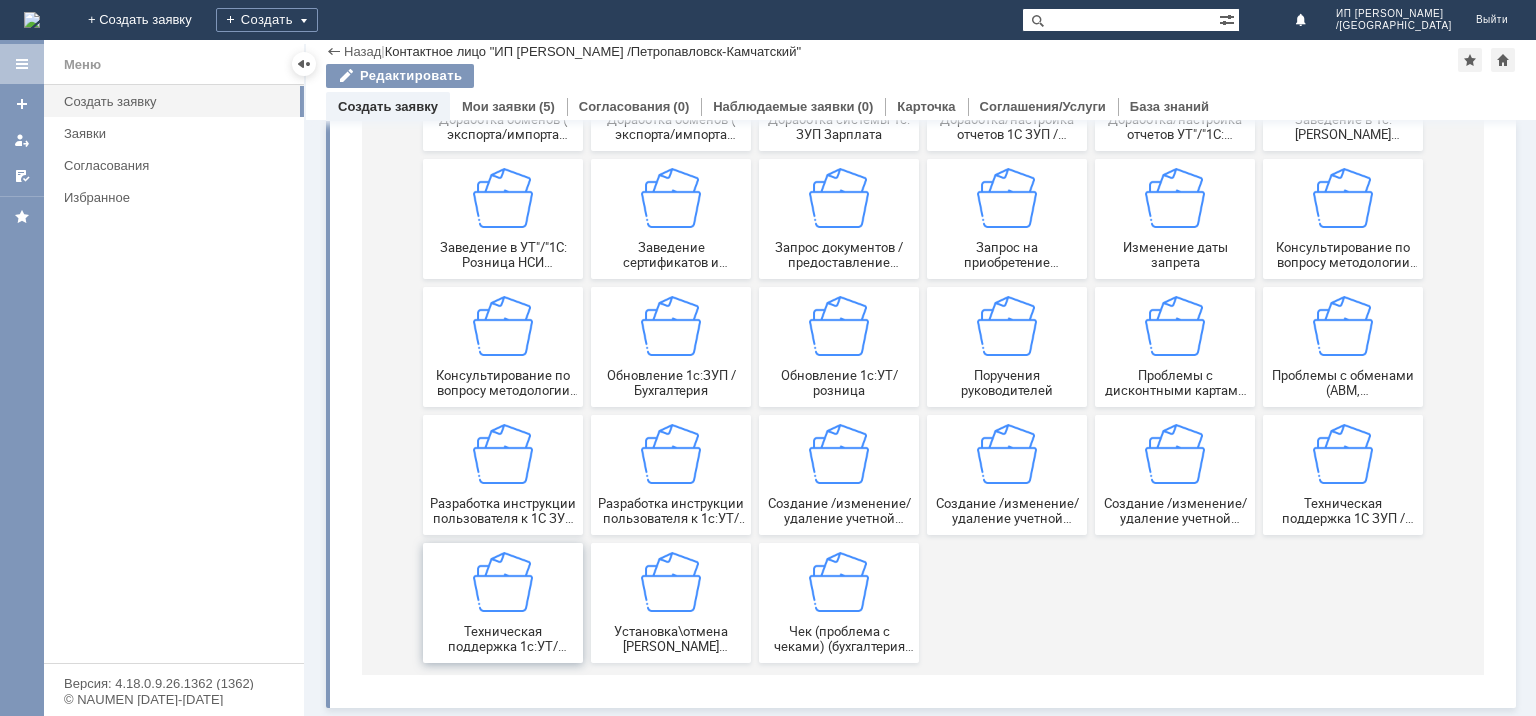 click at bounding box center (503, 582) 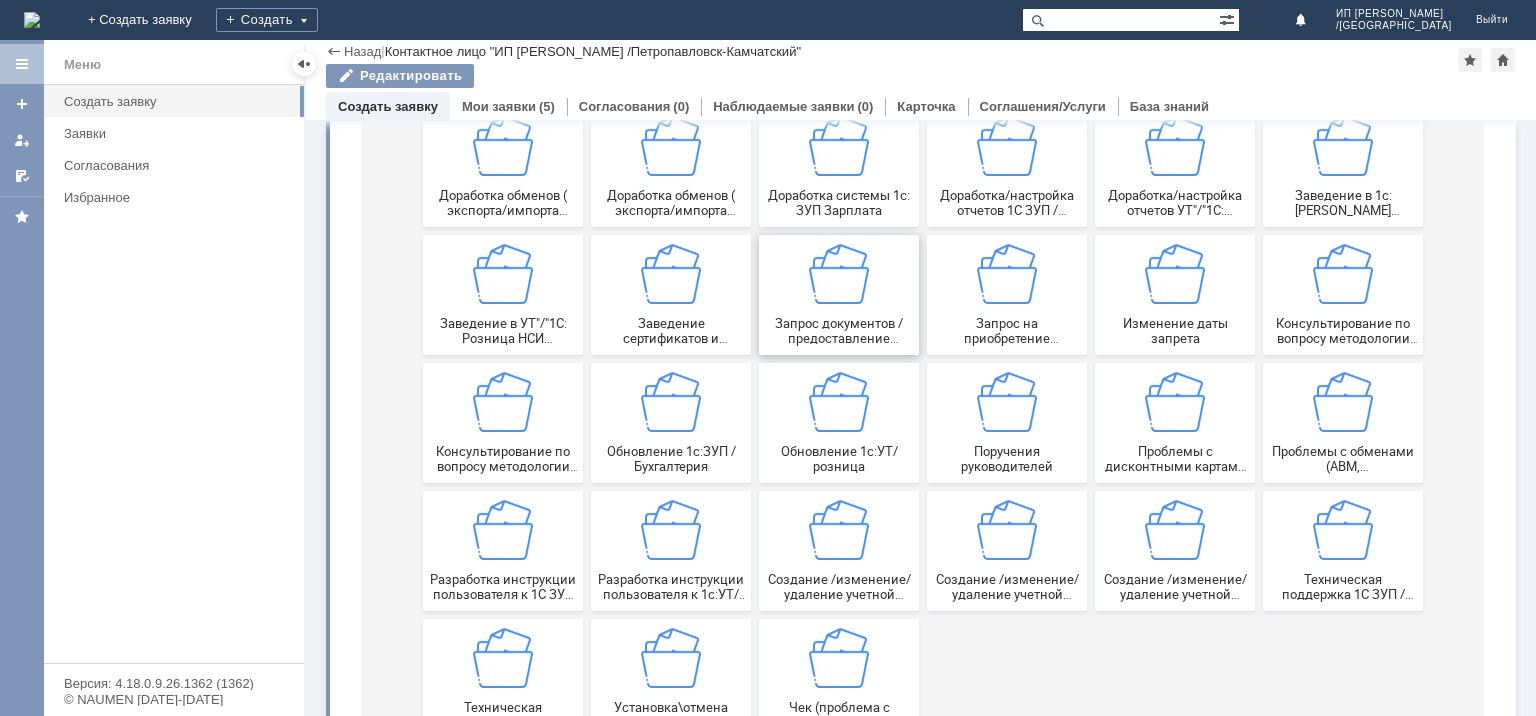 scroll, scrollTop: 320, scrollLeft: 0, axis: vertical 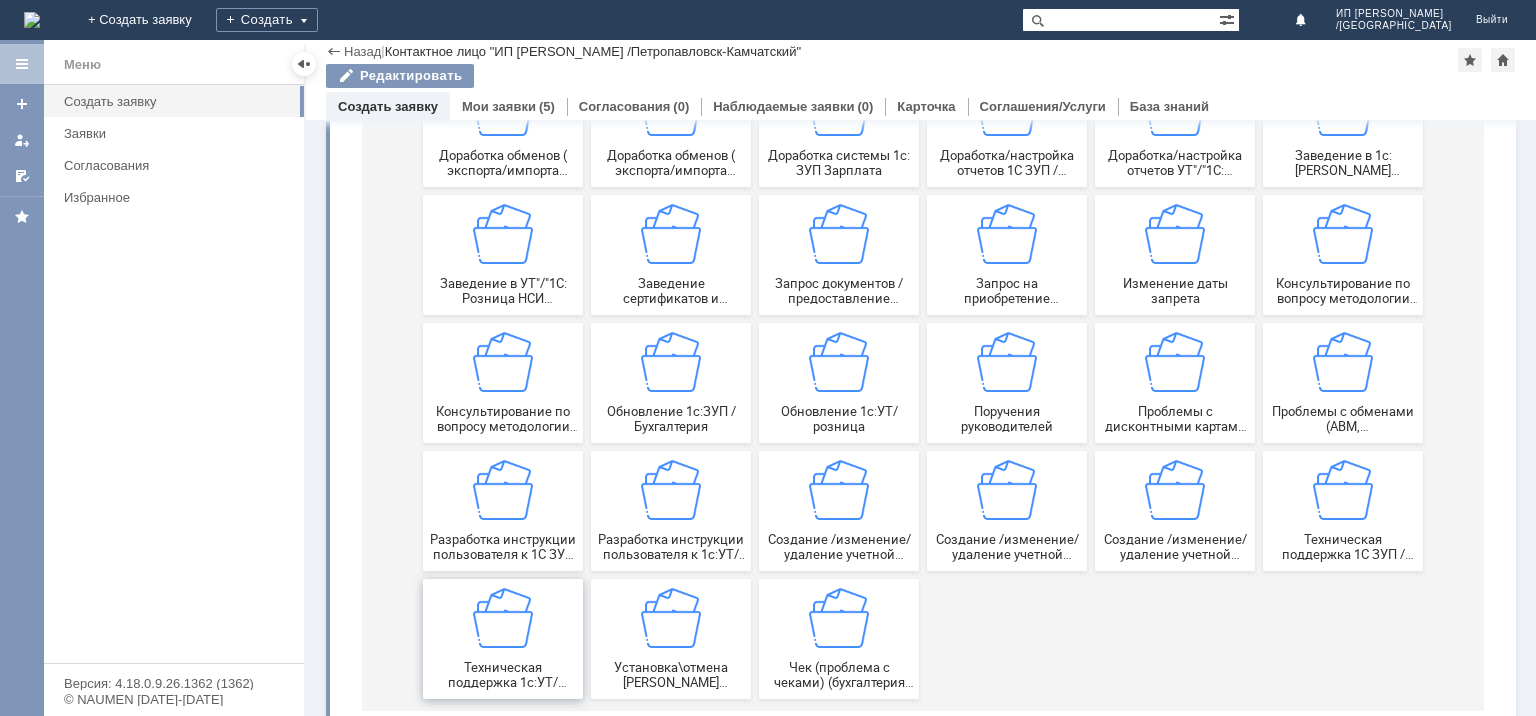 click at bounding box center (503, 618) 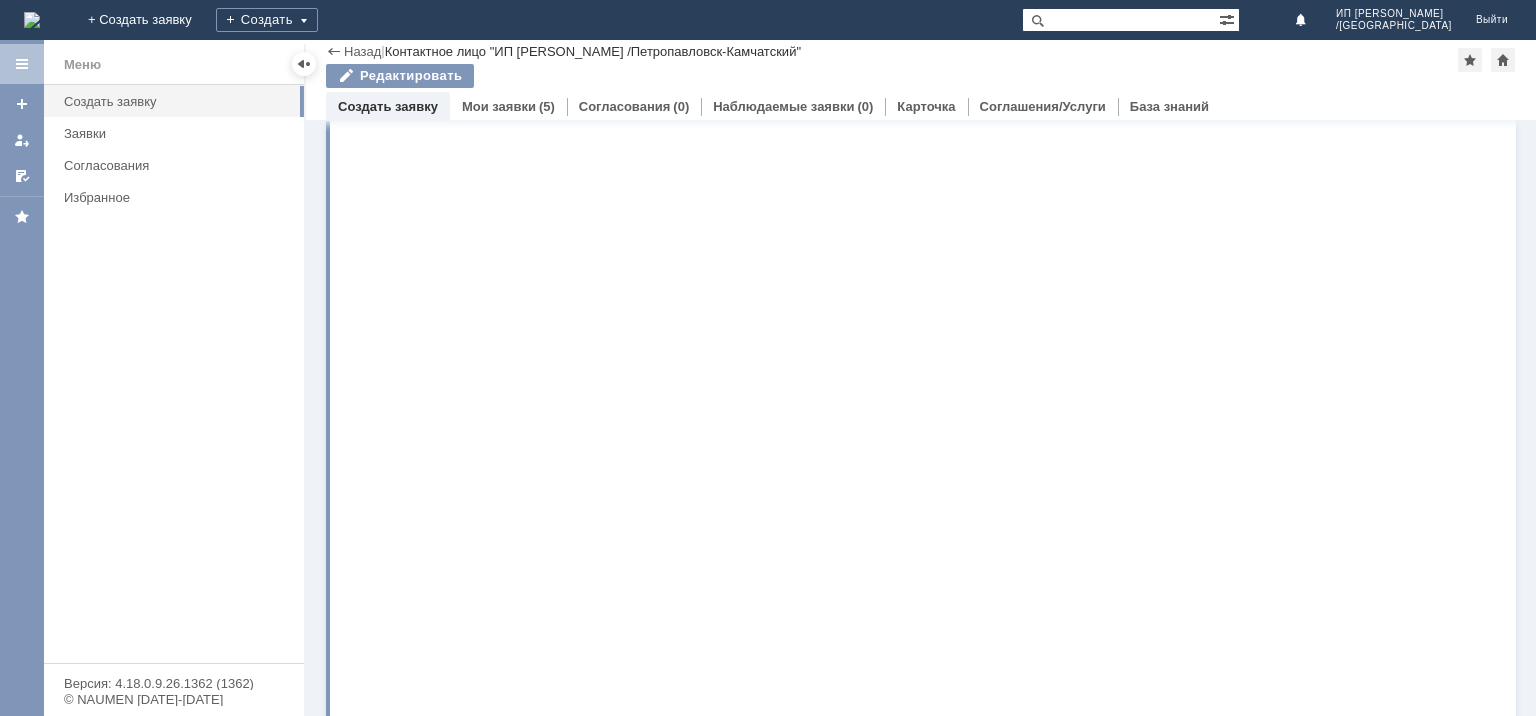 scroll, scrollTop: 0, scrollLeft: 0, axis: both 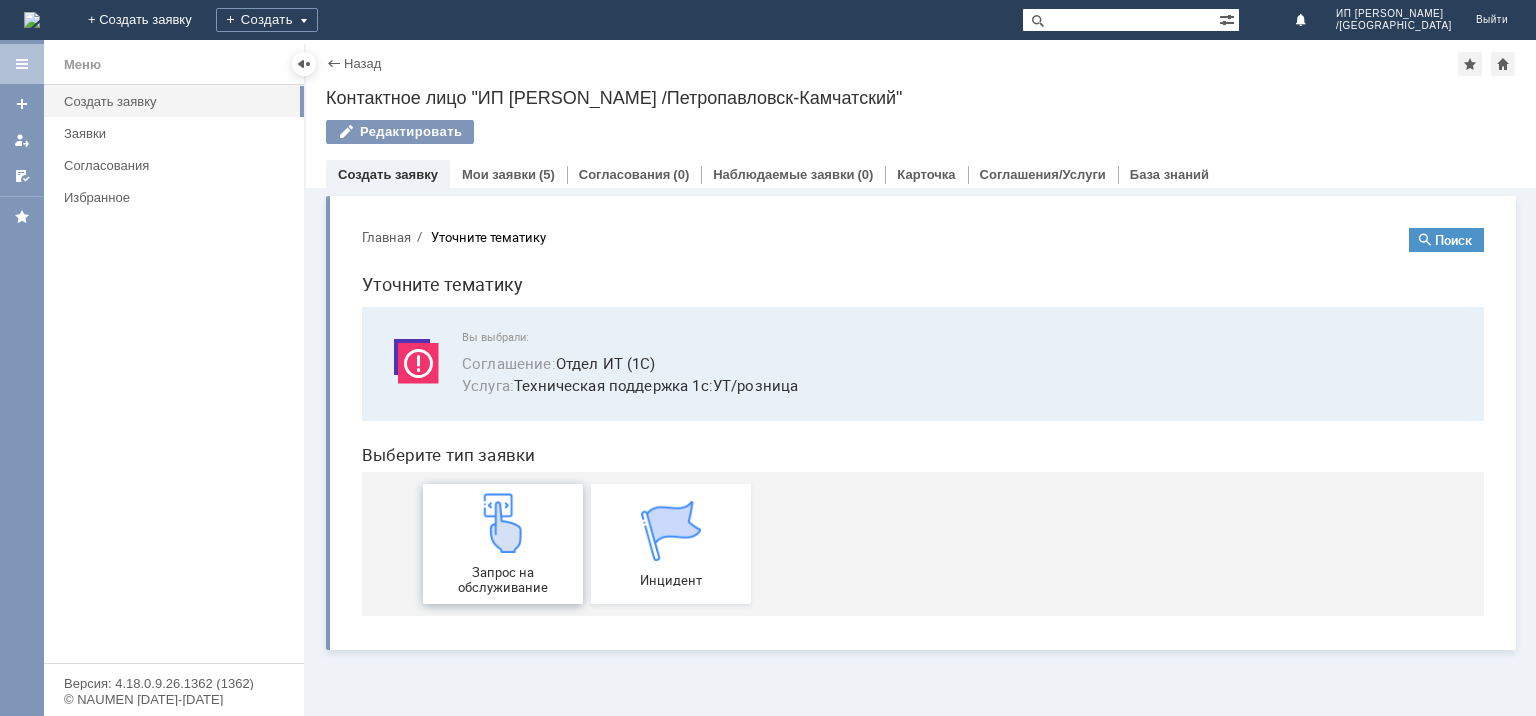 click at bounding box center (503, 523) 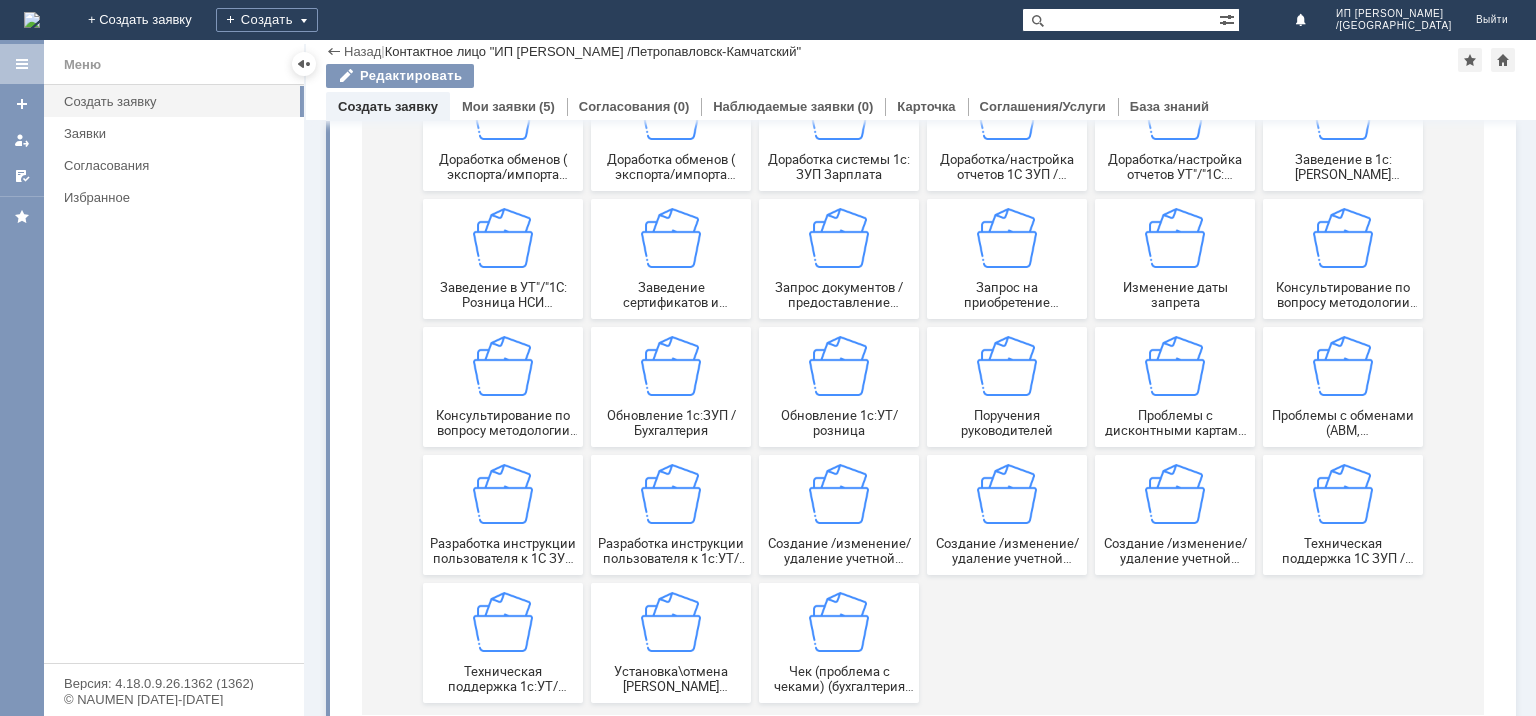 scroll, scrollTop: 276, scrollLeft: 0, axis: vertical 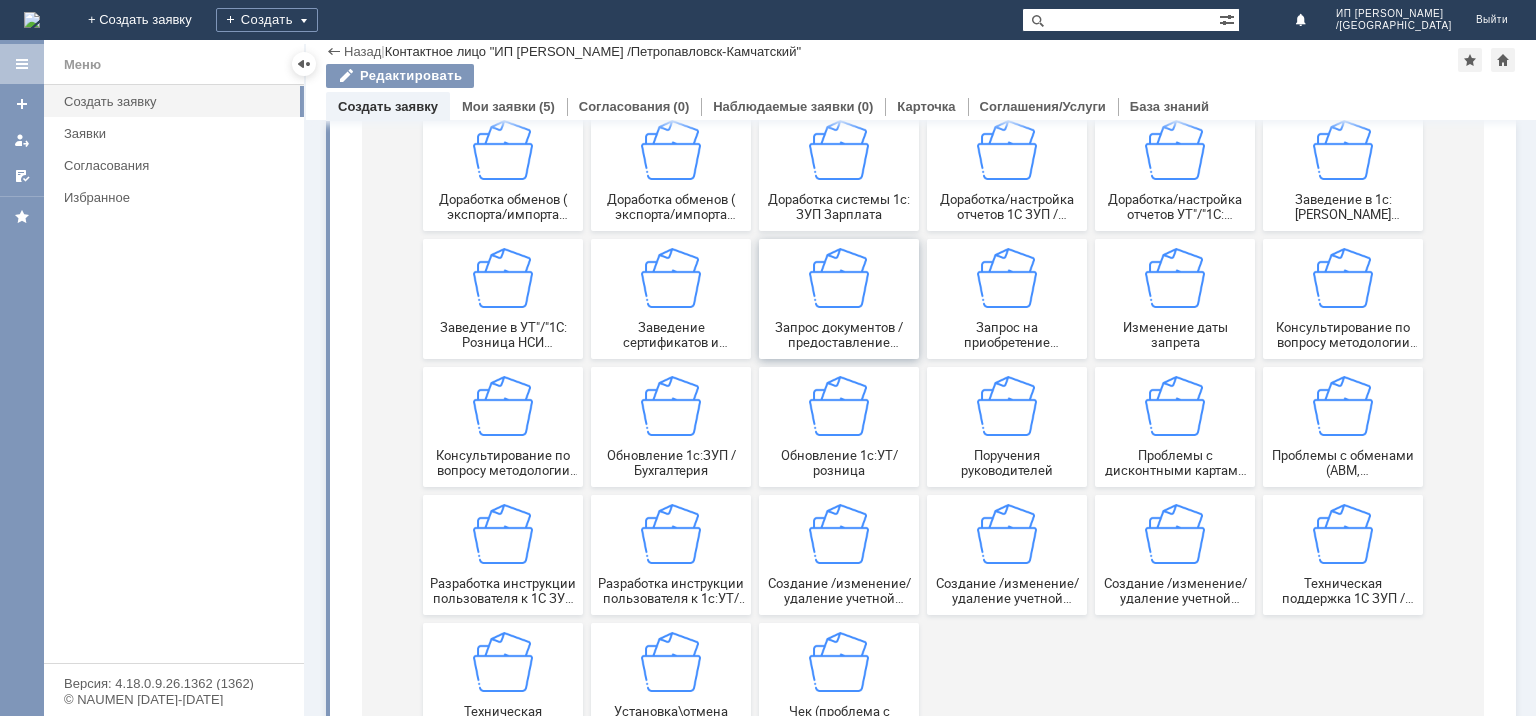 click on "Запрос документов / предоставление информации" at bounding box center (839, 335) 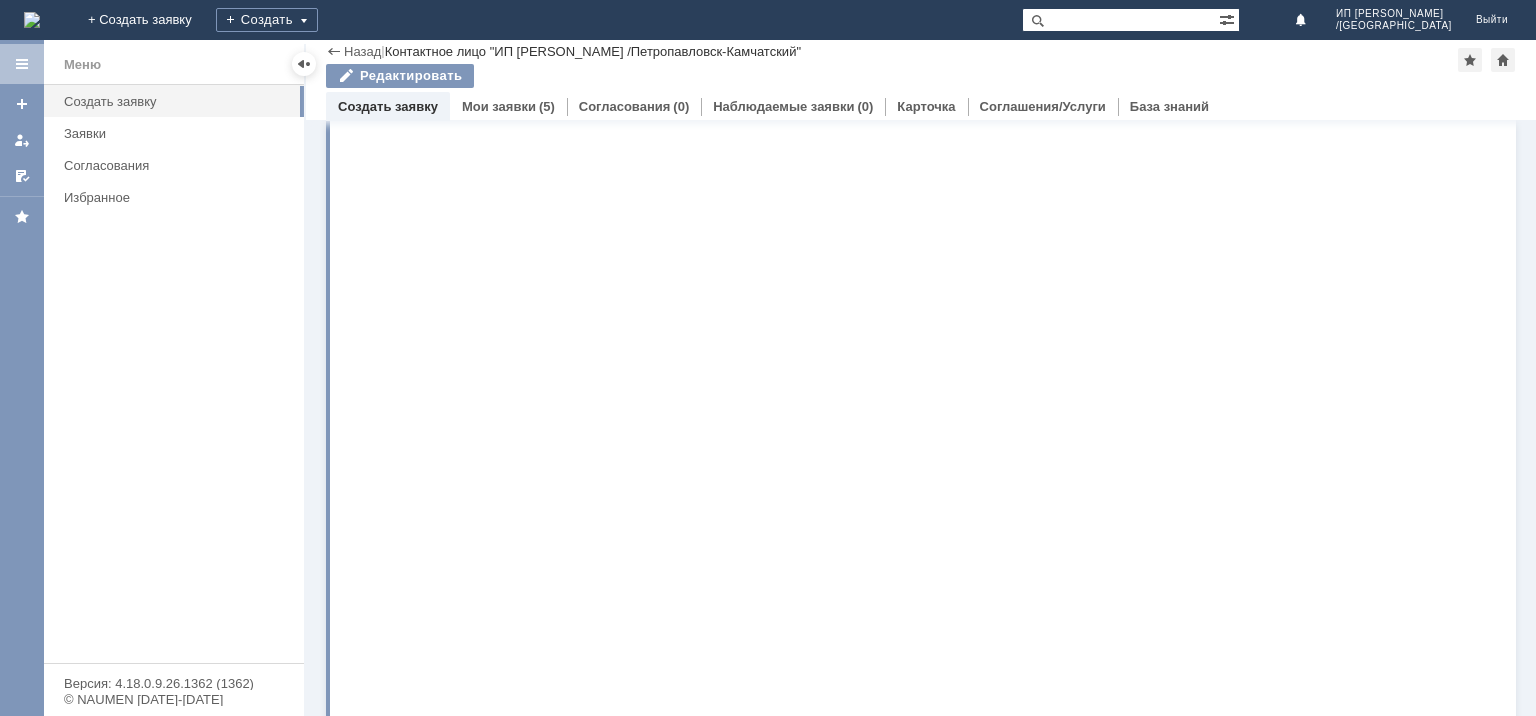 scroll, scrollTop: 0, scrollLeft: 0, axis: both 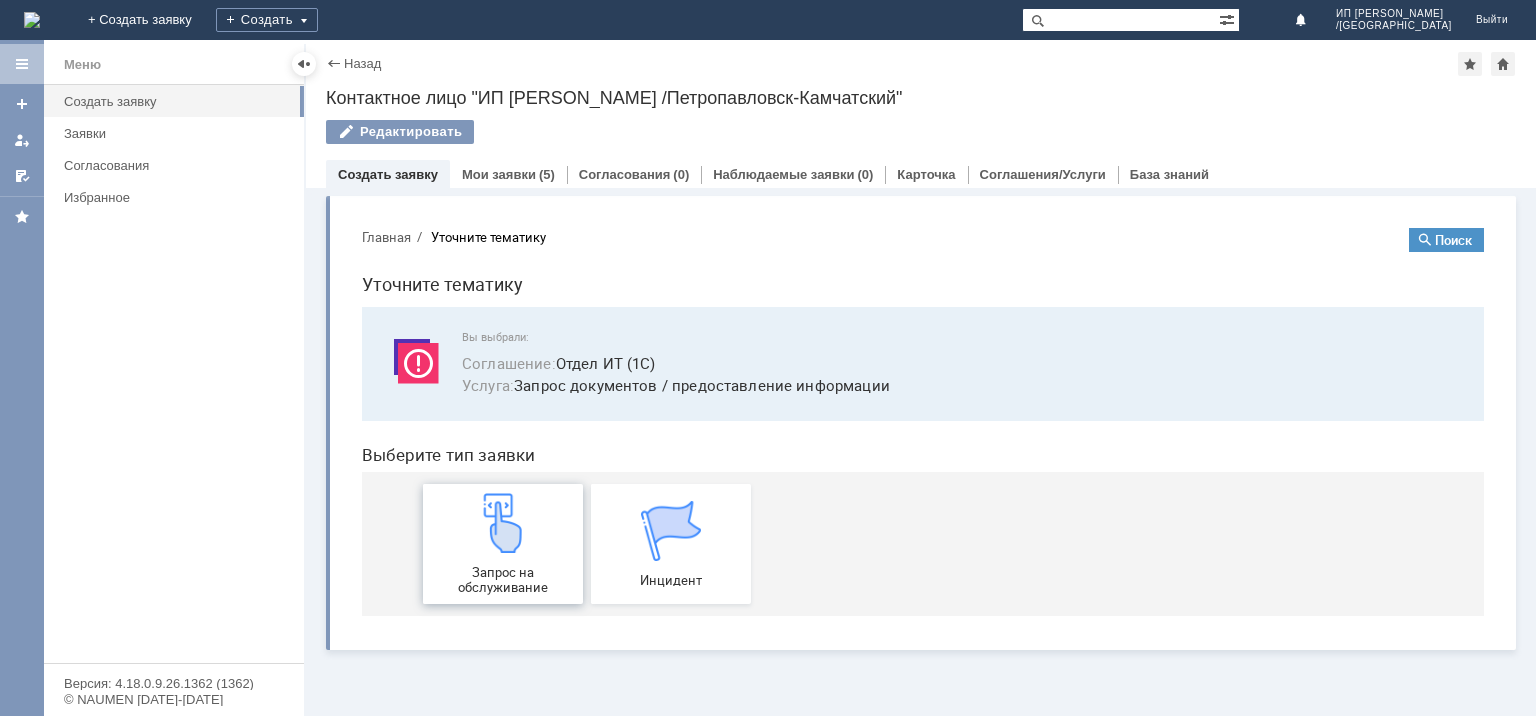 click on "Запрос на обслуживание" at bounding box center [503, 544] 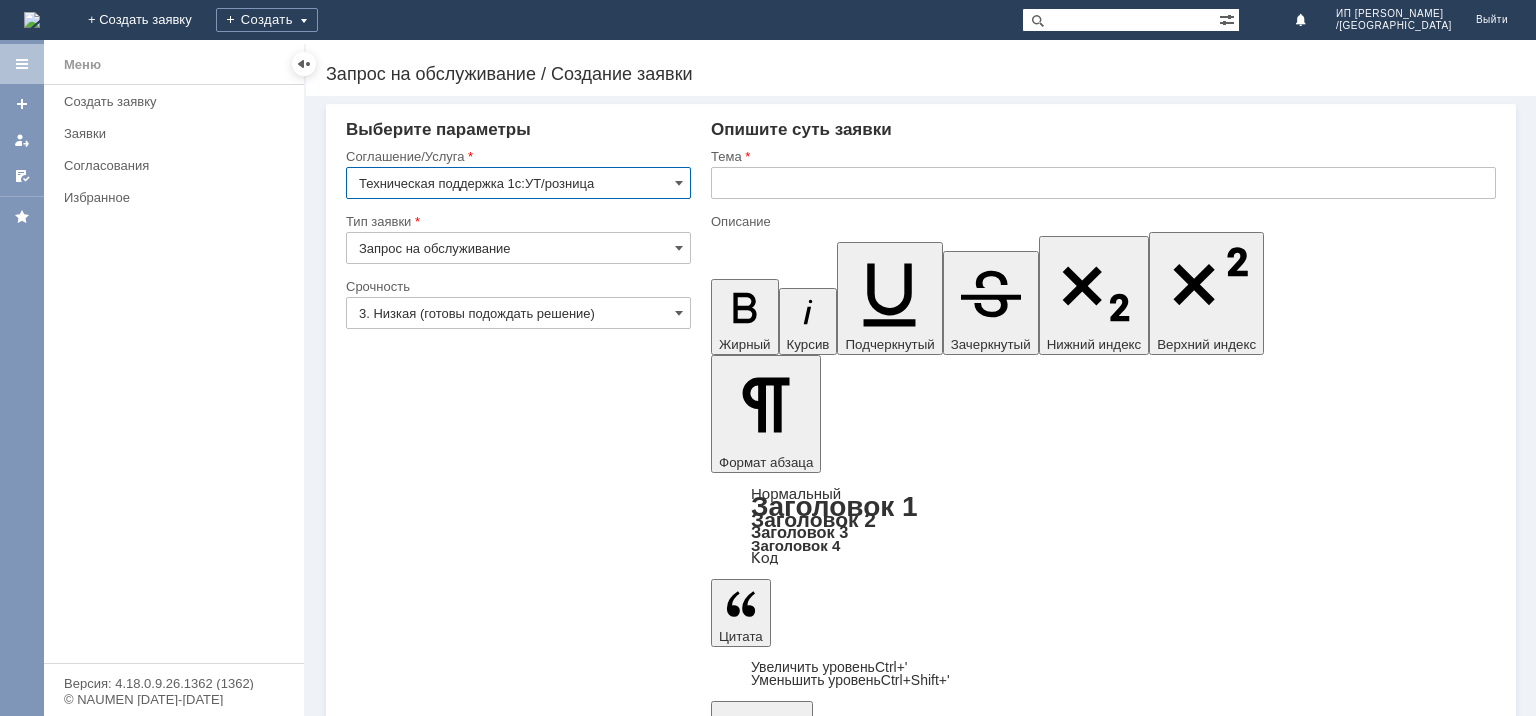 scroll, scrollTop: 0, scrollLeft: 0, axis: both 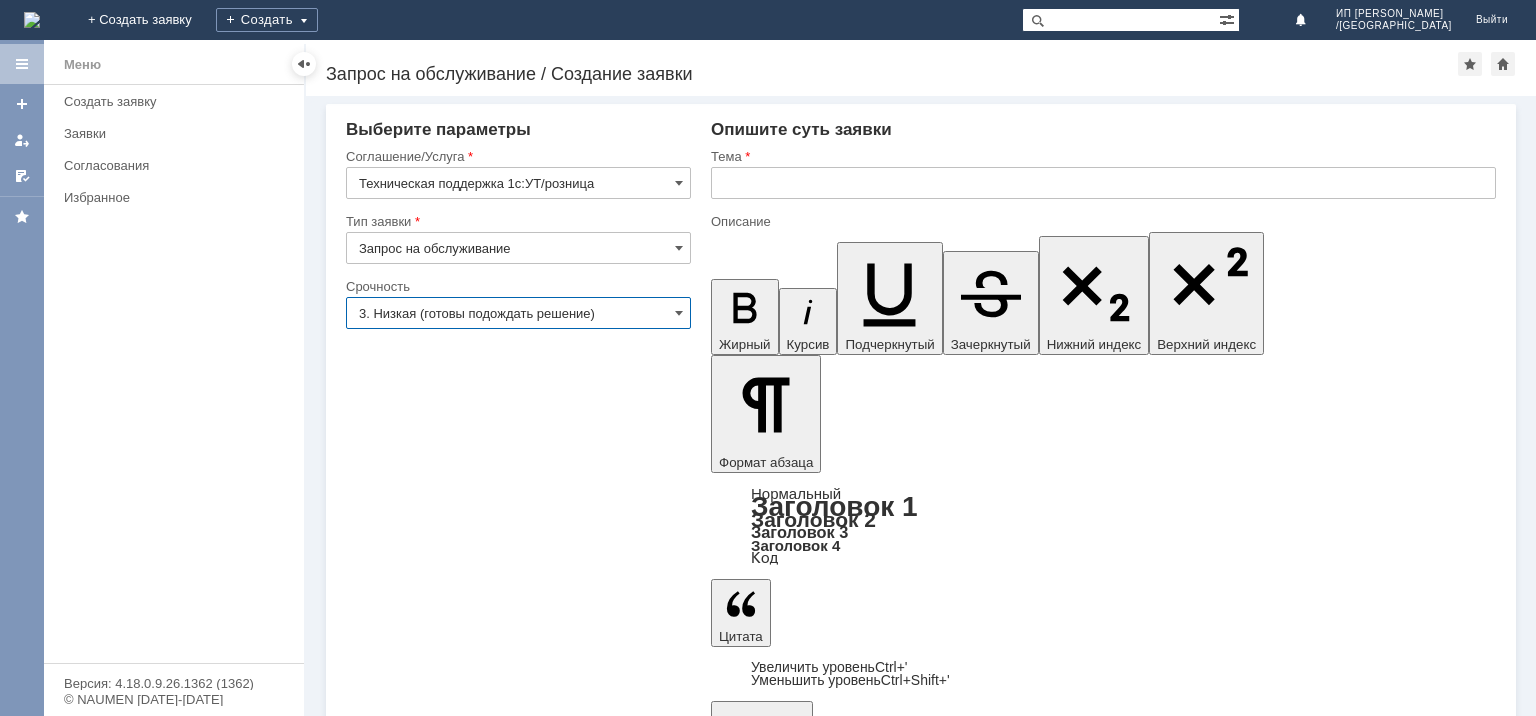 click on "3. Низкая (готовы подождать решение)" at bounding box center [518, 313] 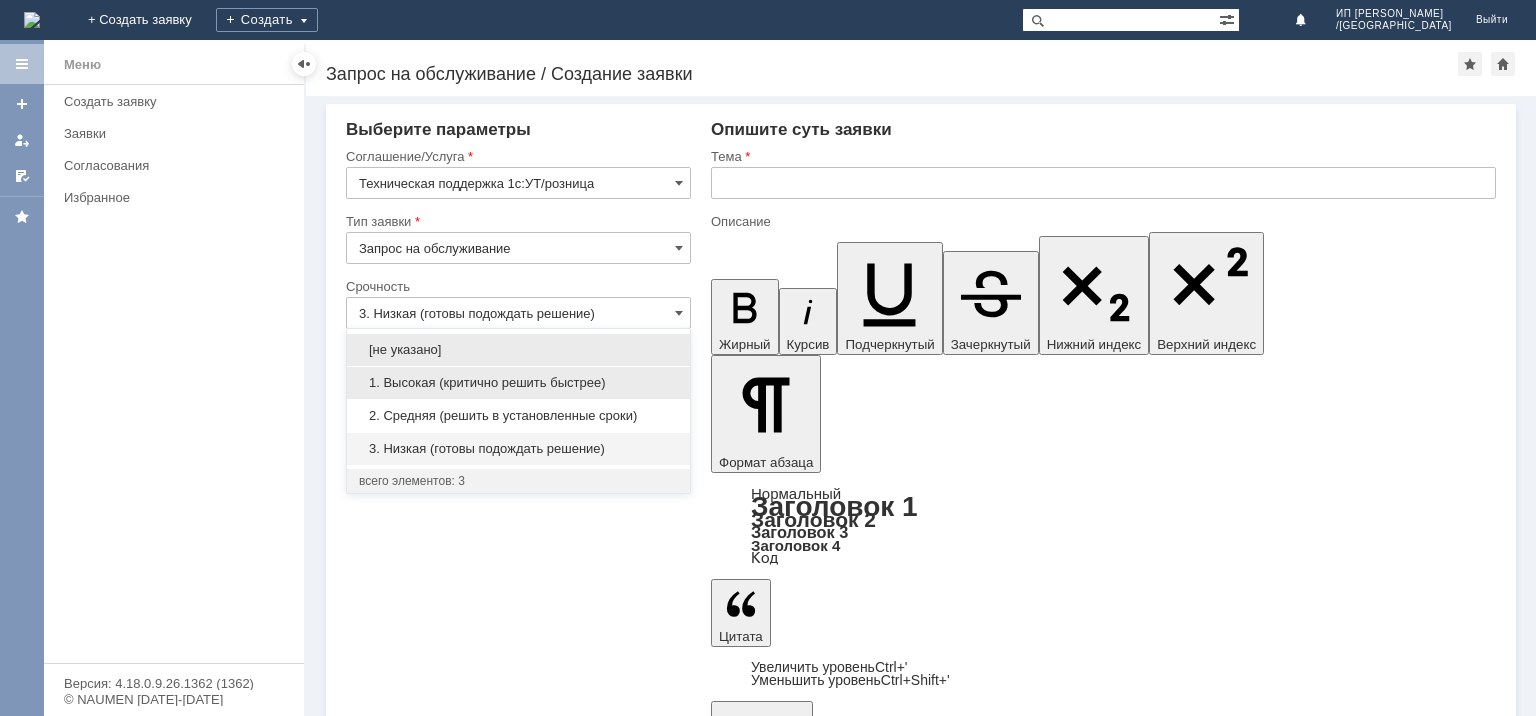 click on "1. Высокая (критично решить быстрее)" at bounding box center [518, 383] 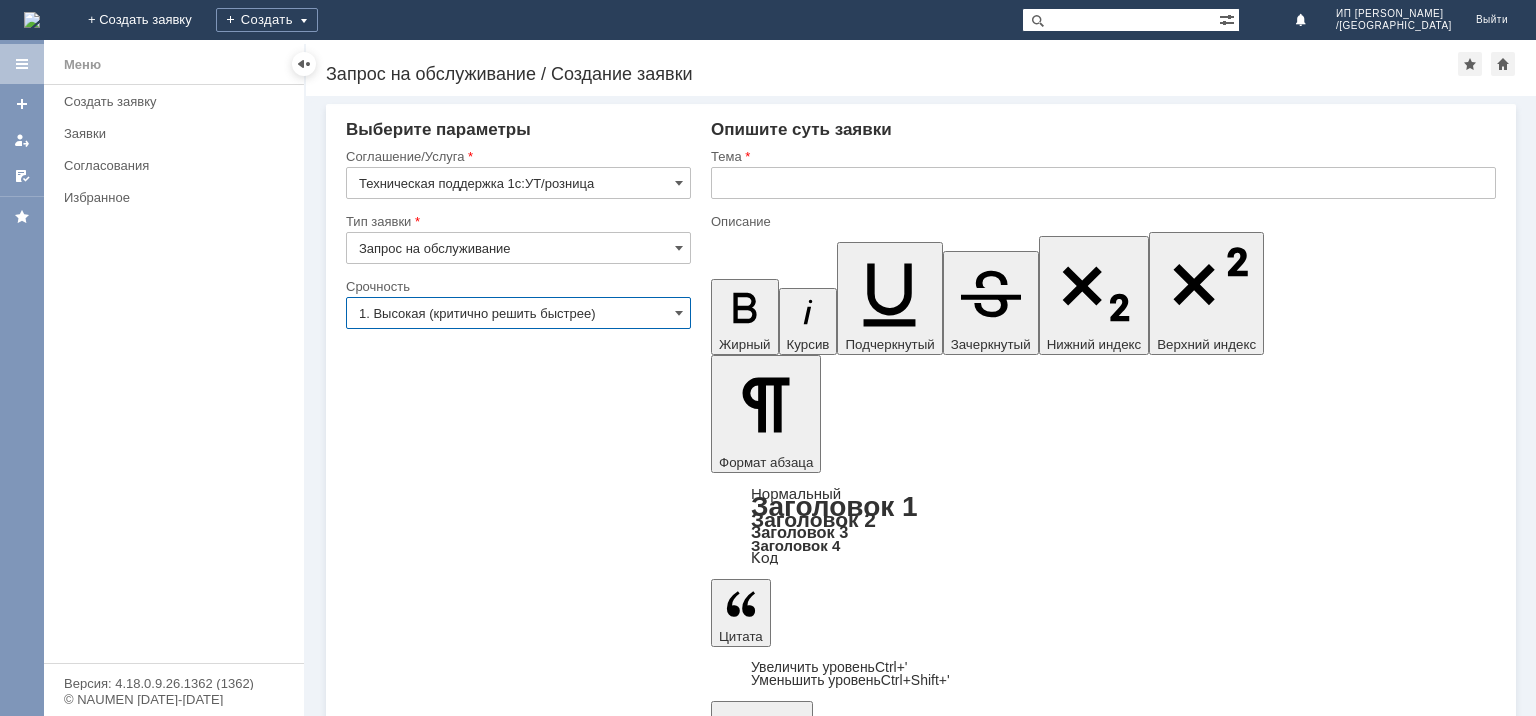 type on "1. Высокая (критично решить быстрее)" 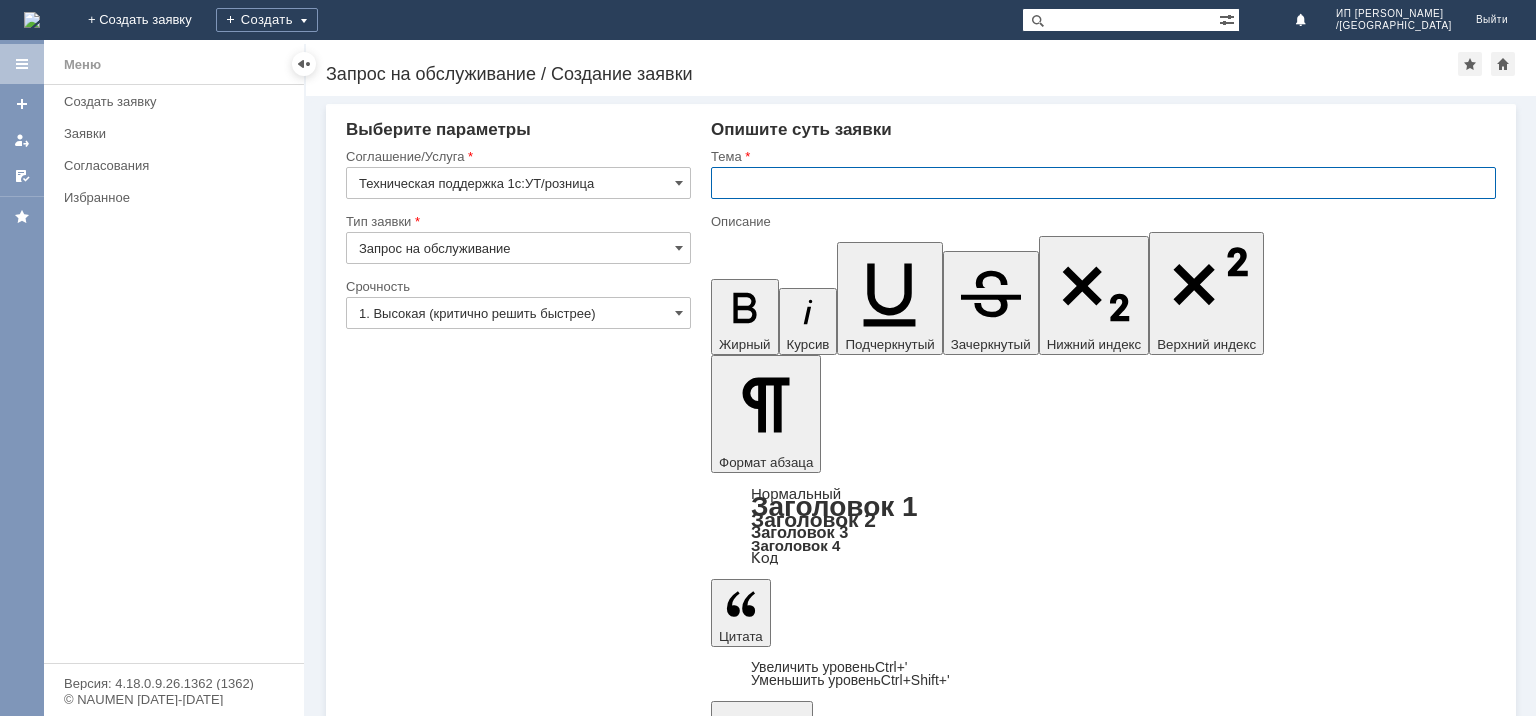 click at bounding box center [1103, 183] 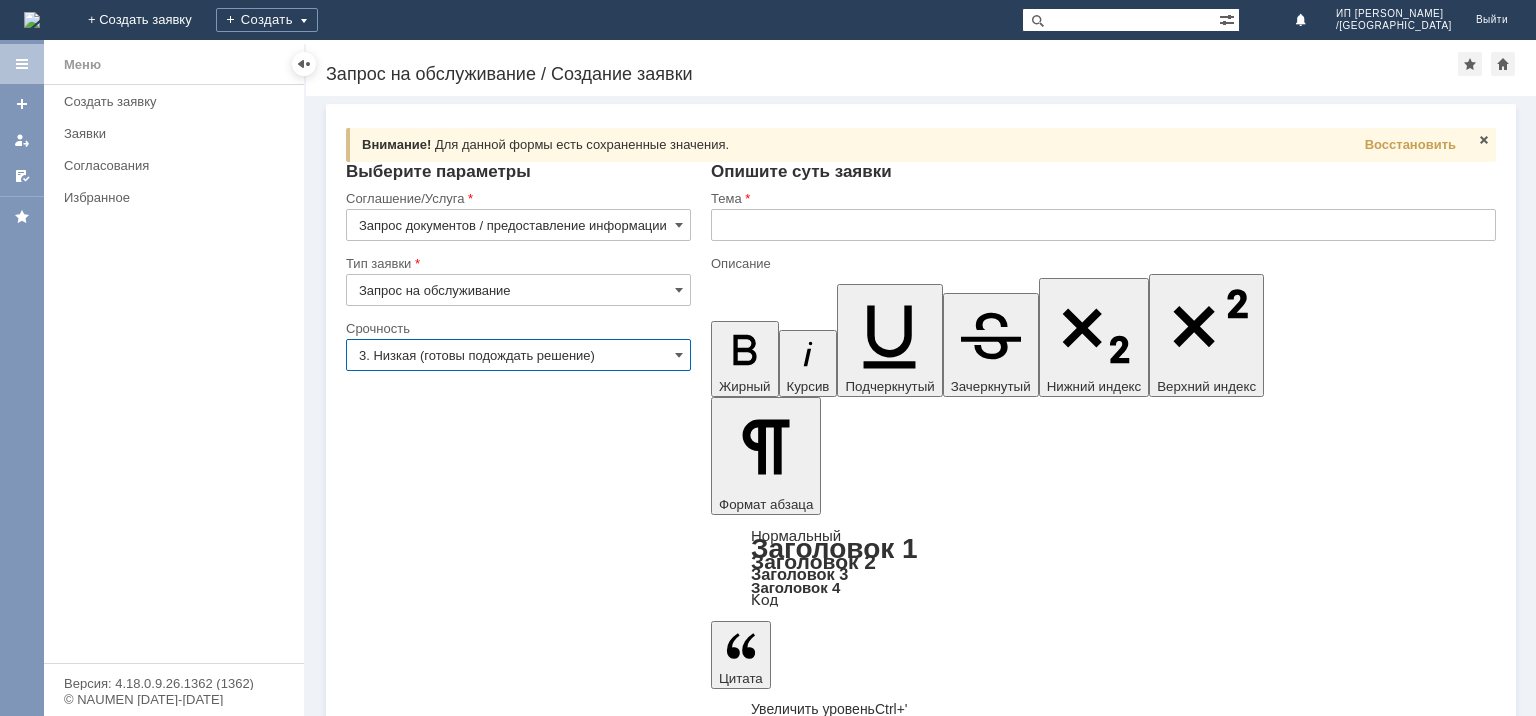 scroll, scrollTop: 0, scrollLeft: 0, axis: both 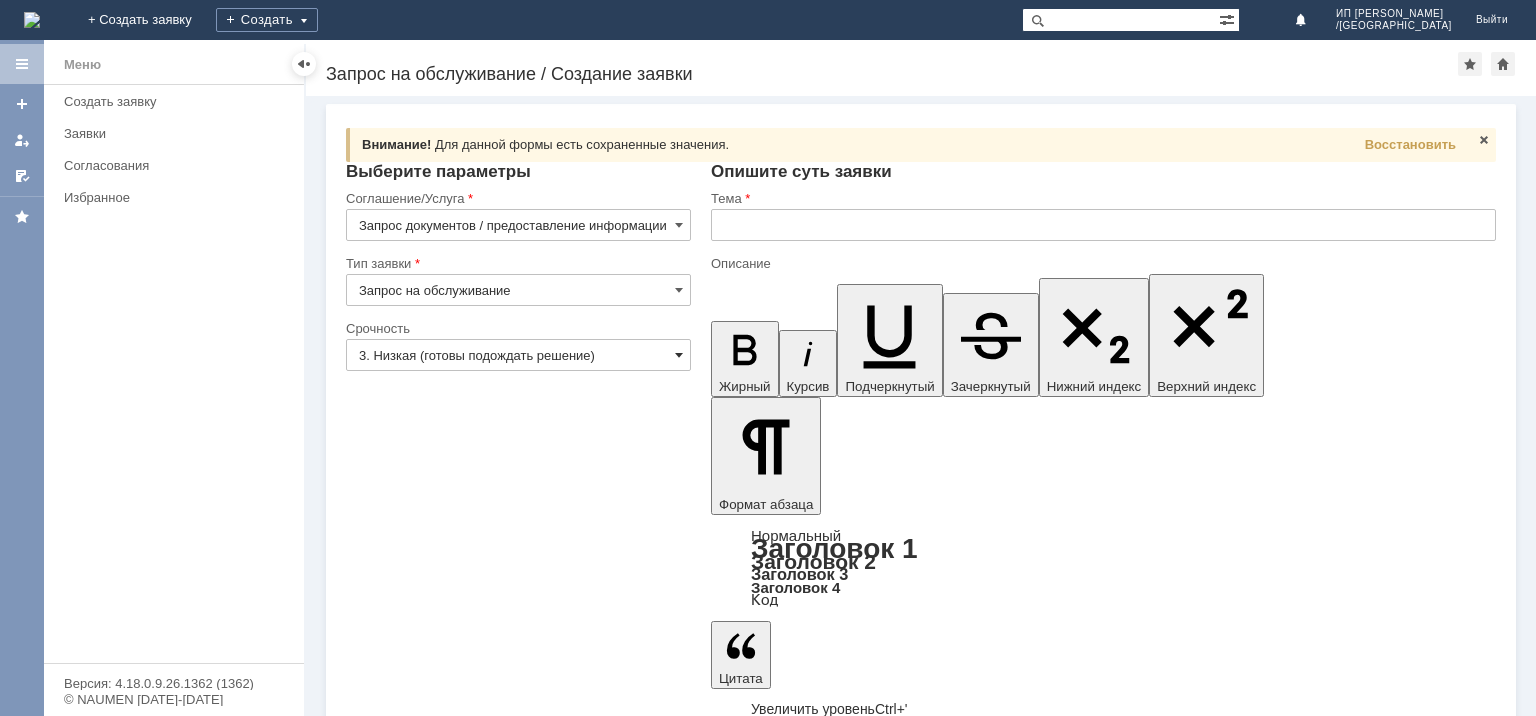 click at bounding box center [679, 355] 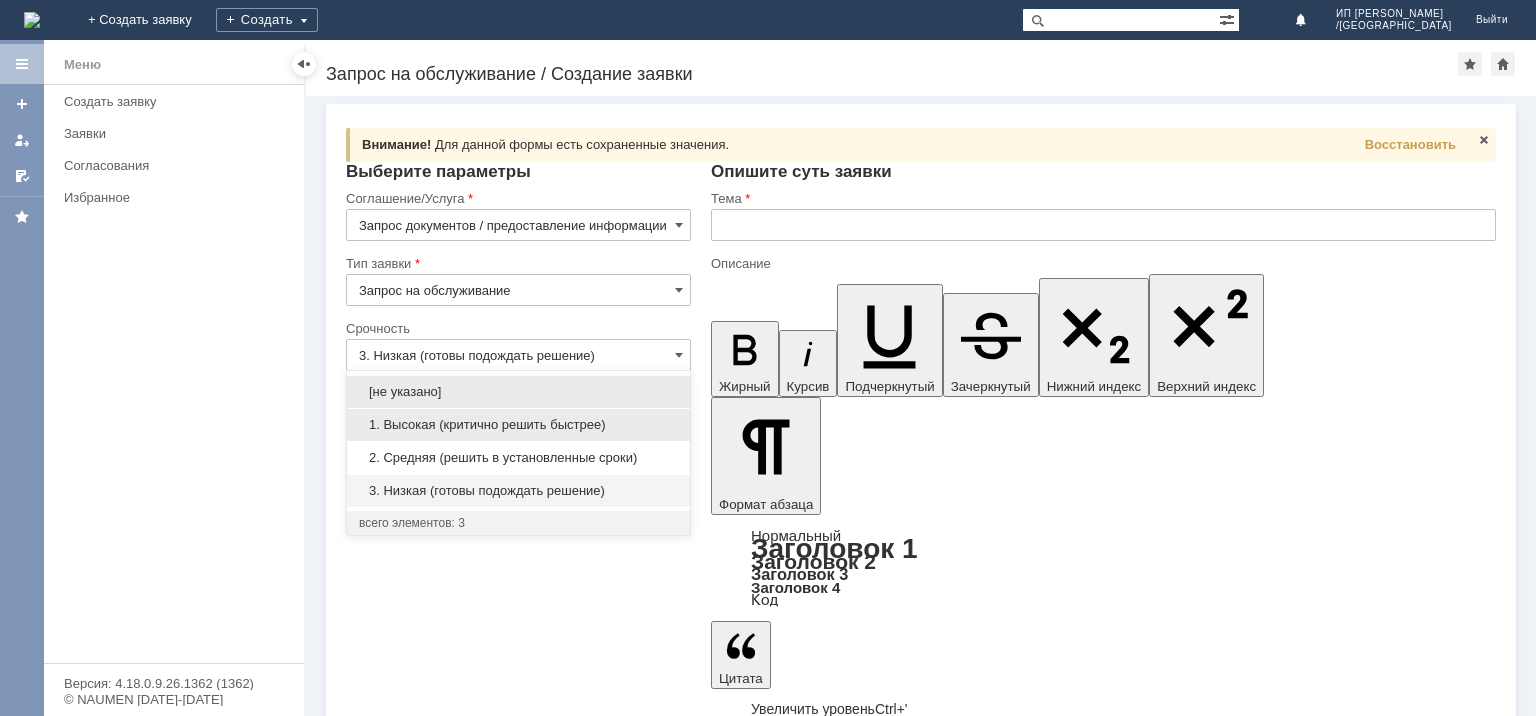 click on "1. Высокая (критично решить быстрее)" at bounding box center (518, 425) 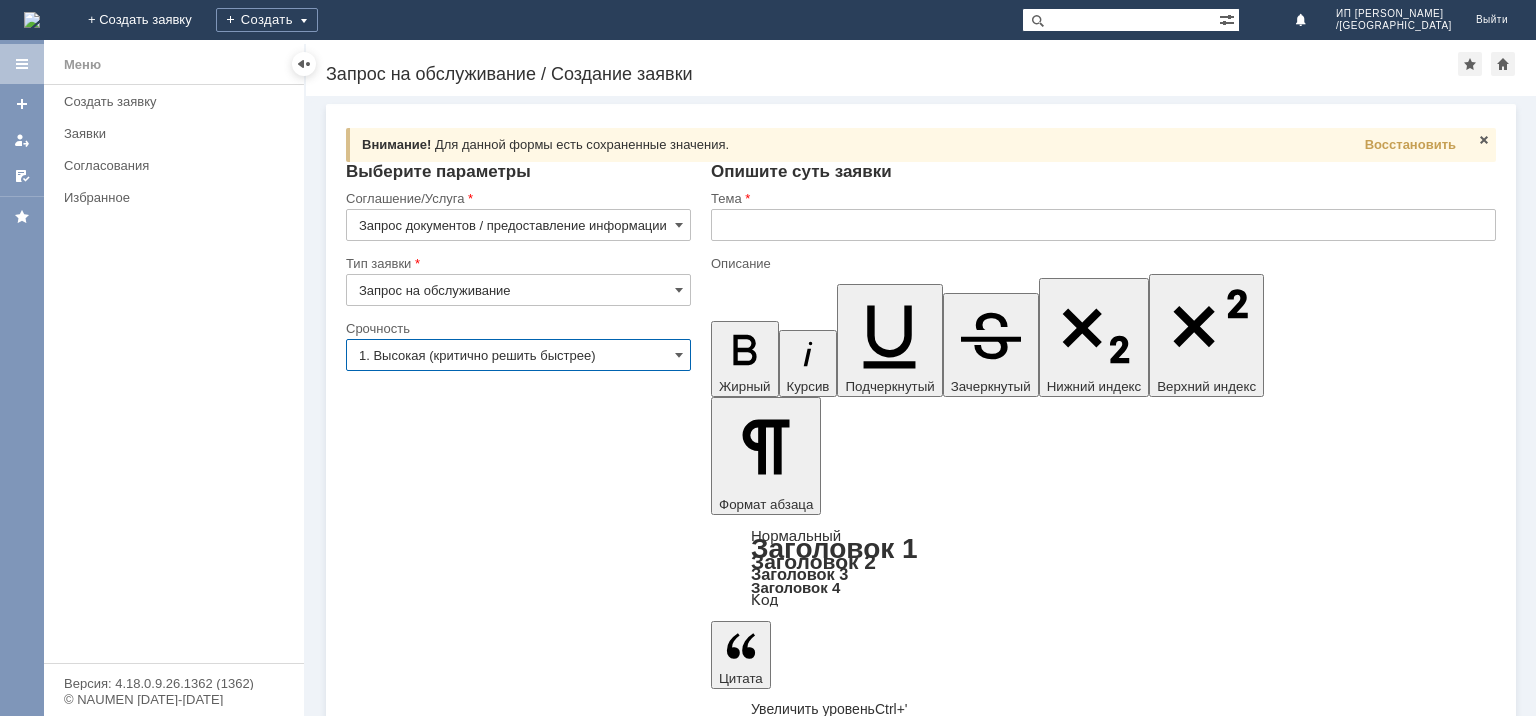 type on "1. Высокая (критично решить быстрее)" 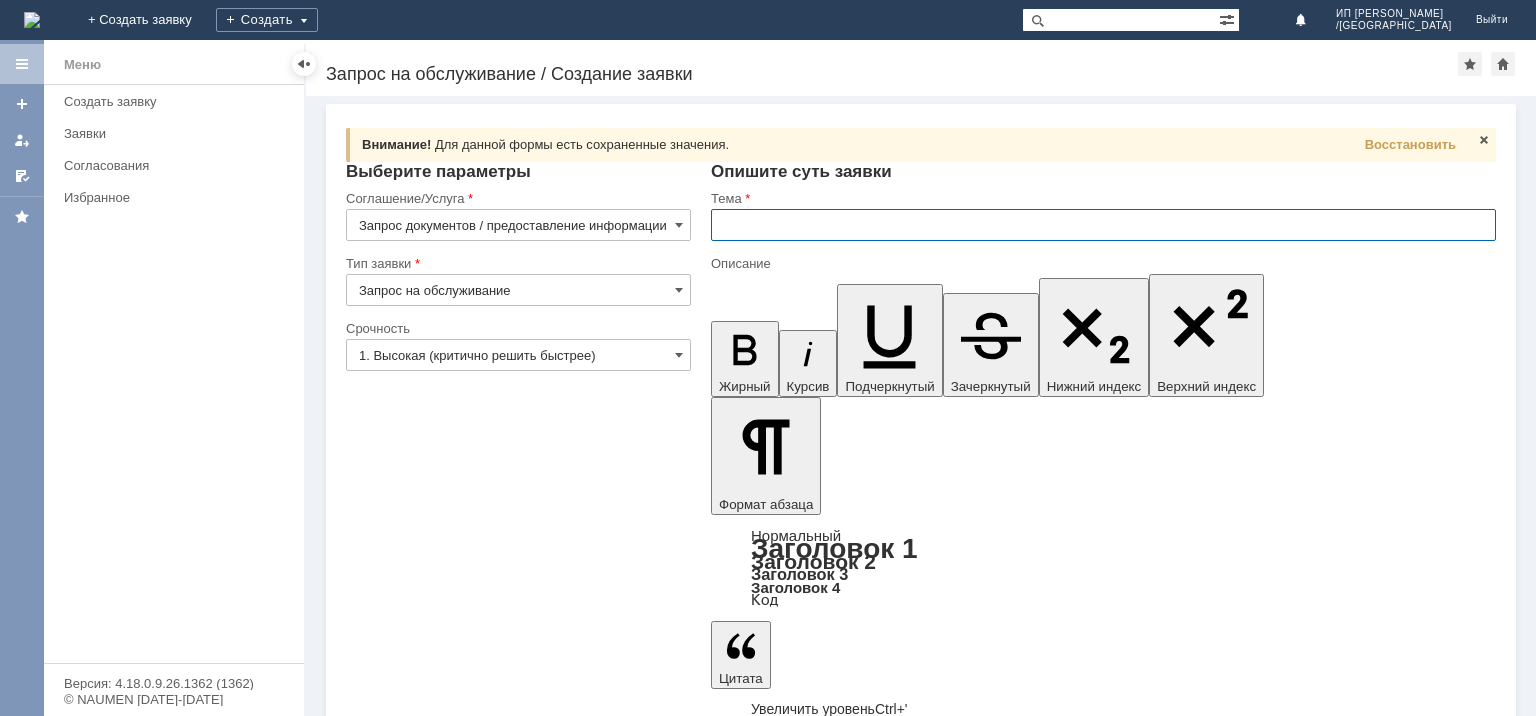 click at bounding box center (1103, 225) 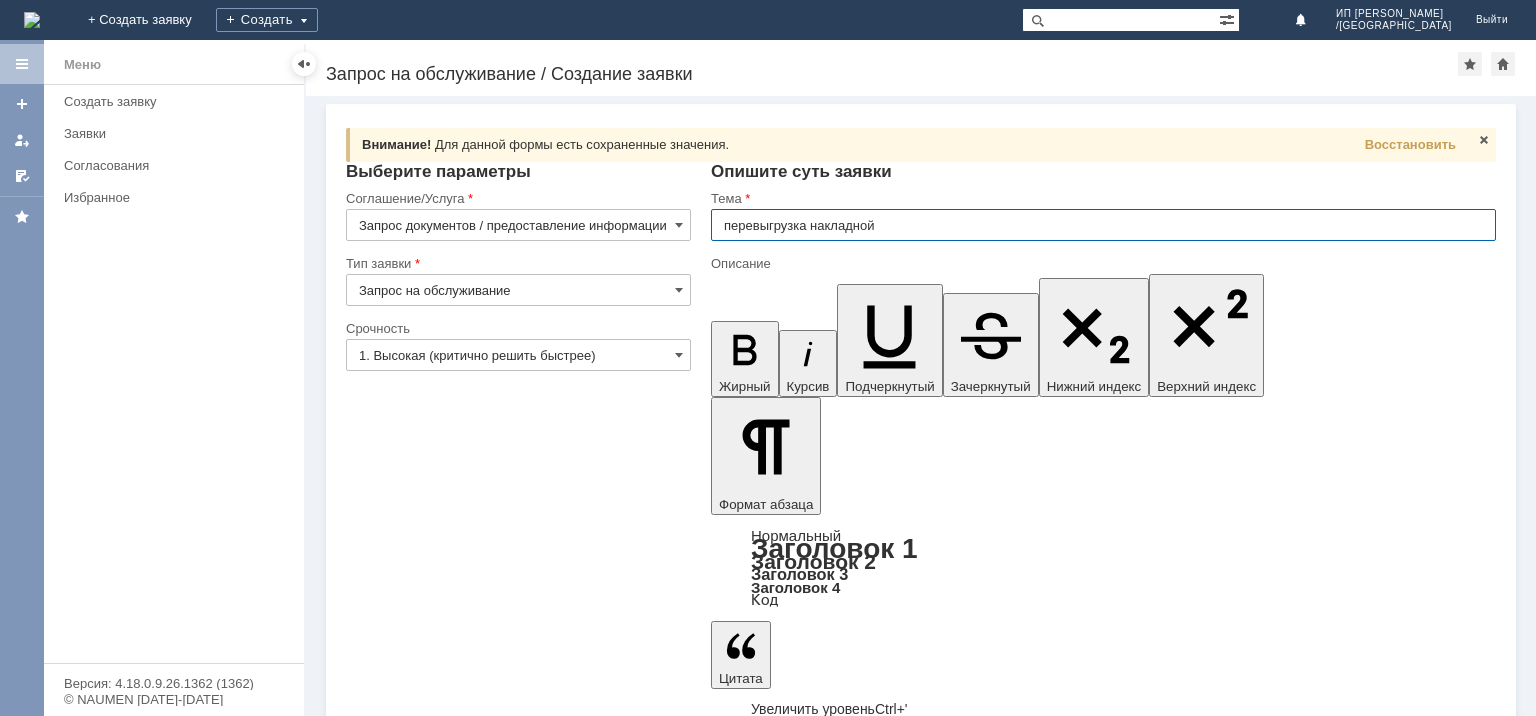 type on "перевыгрузка накладной" 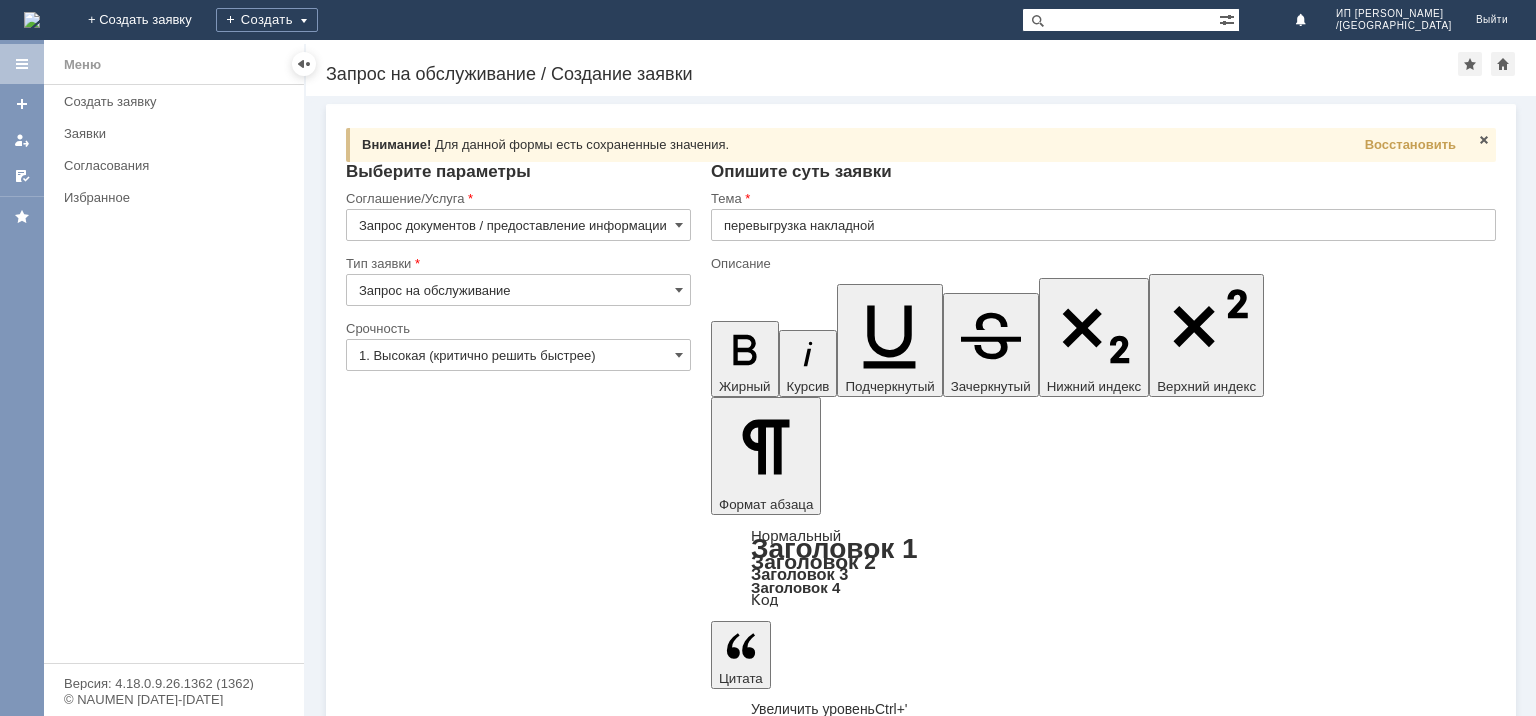 click at bounding box center (874, 5308) 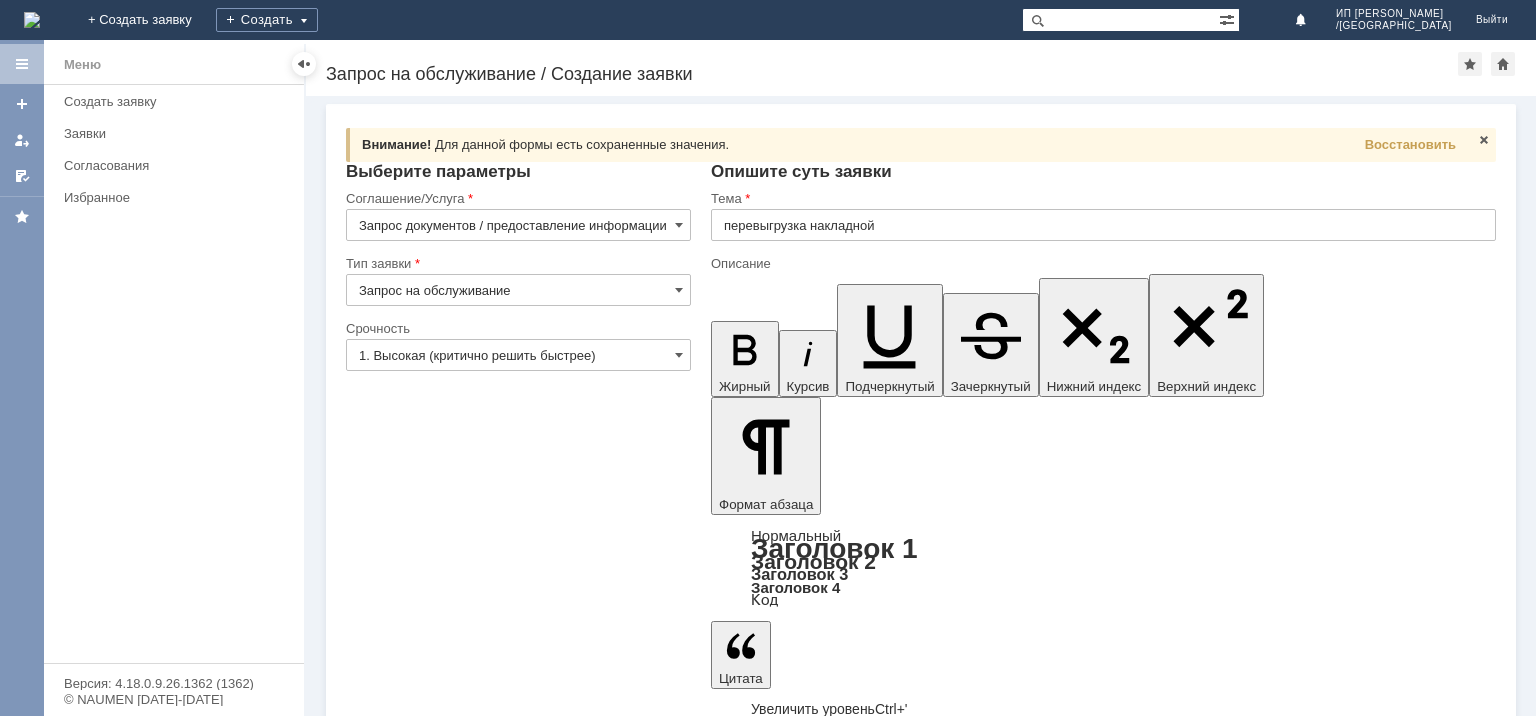 click on "Добрый день коллеги! прошу вас переделать накладную в 1С ФТРК-000019 от 10.04 так как весь парфюм из накладной ушел в акт расхождений, поэтому я не могу его принять. [PERSON_NAME] вернуть парфюм обратно в накладную. Спасибо!" at bounding box center (869, 5299) 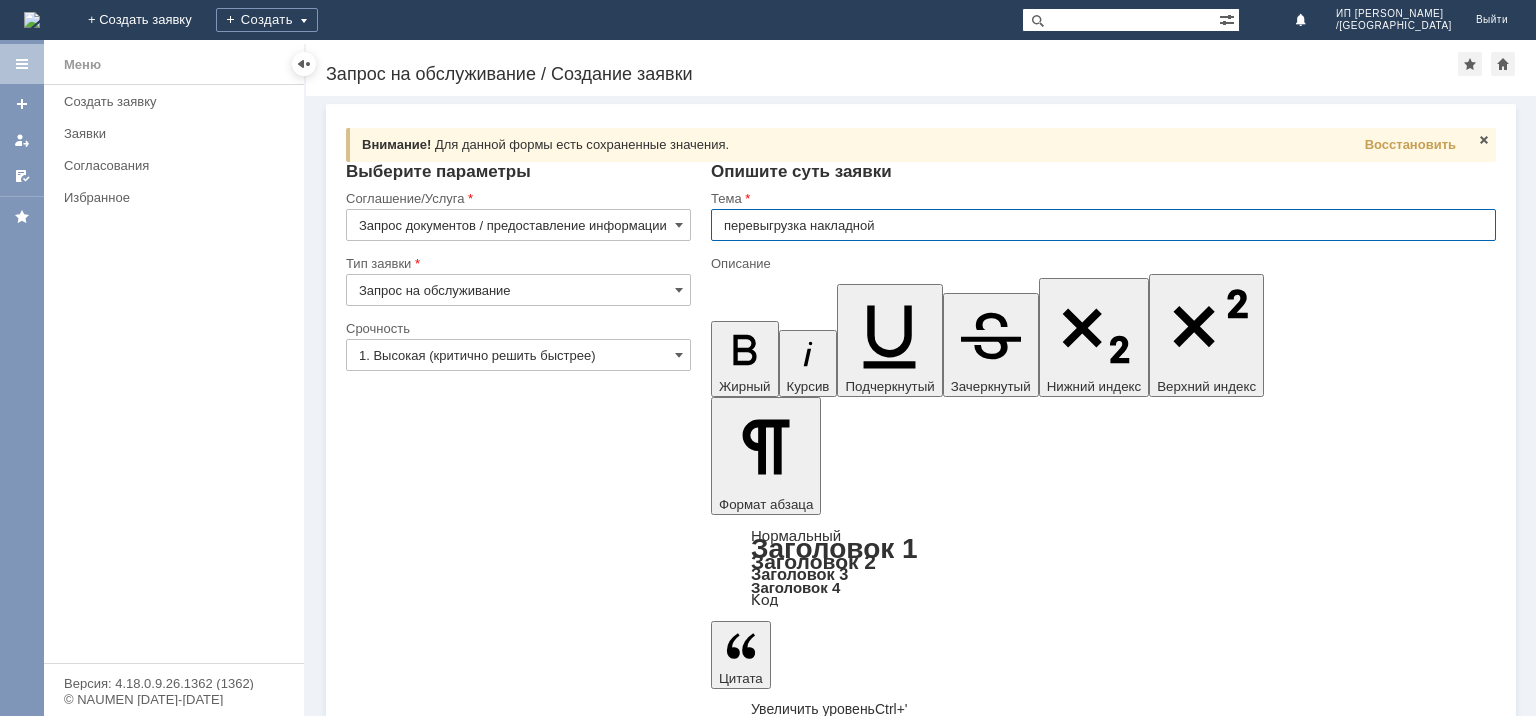 click on "перевыгрузка накладной" at bounding box center (1103, 225) 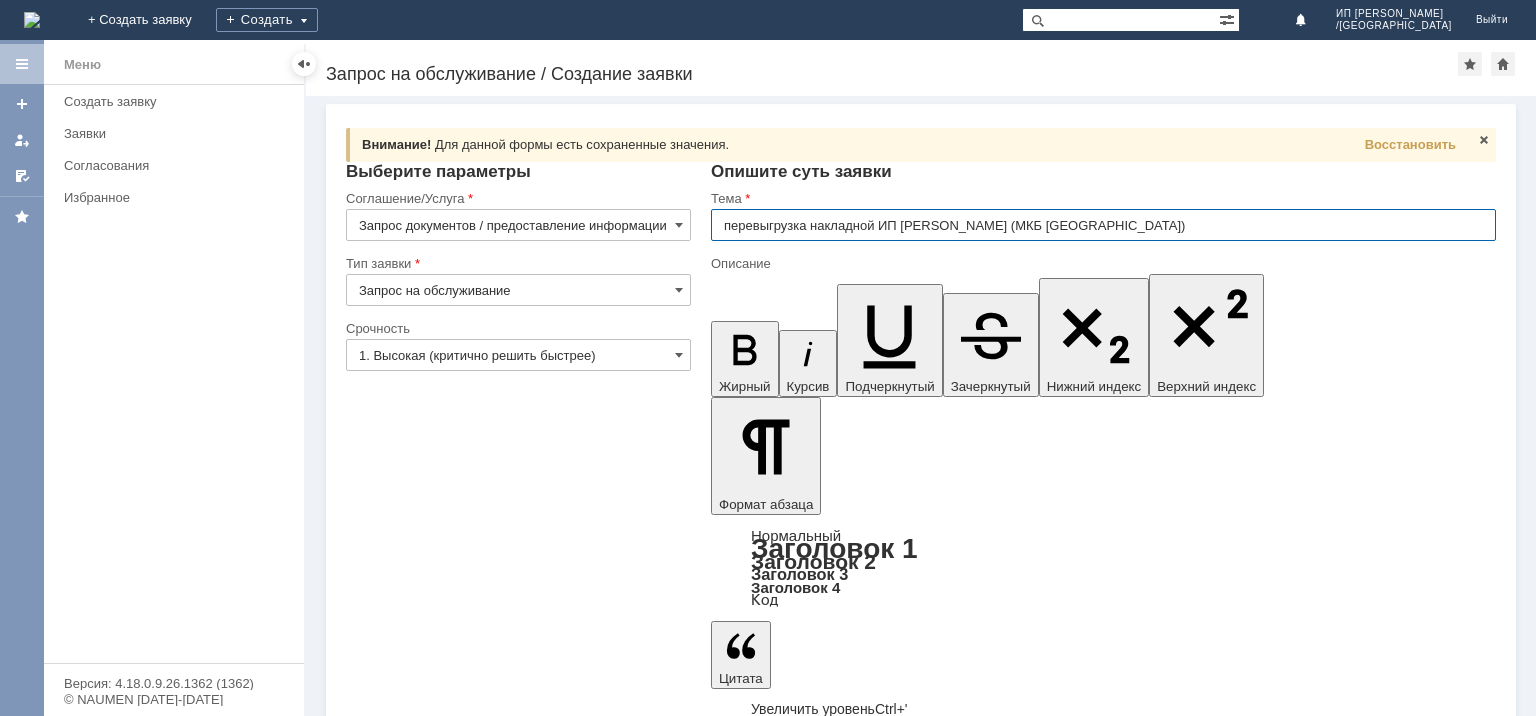 type on "перевыгрузка накладной ИП Ткаченко (МКБ Петропавловск-Камчатский)" 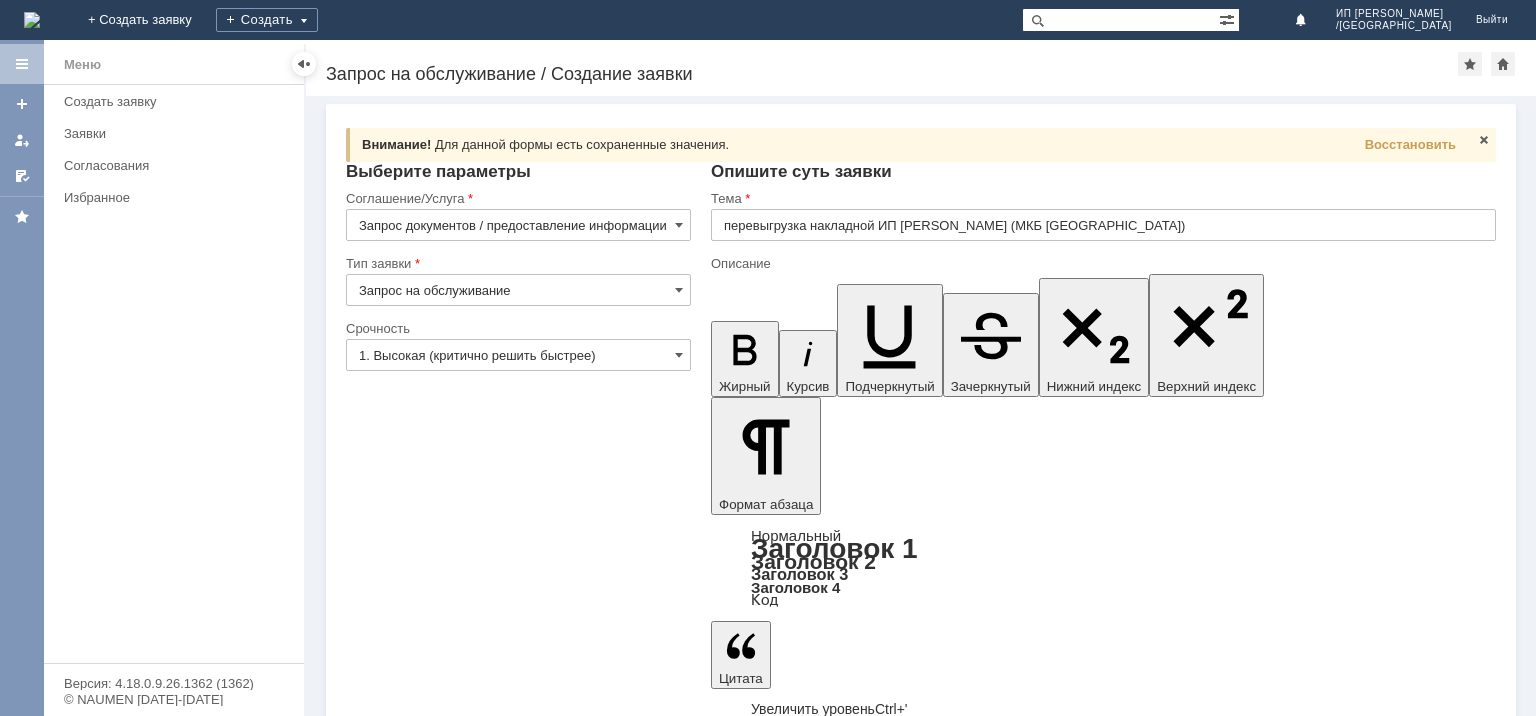 click on "Добрый день коллеги! прошу вас перевыгрузить накладную в 1С ФТРК-000019 от 10.04 так как весь парфюм из накладной ушел в акт расхождений, поэтому я не могу его принять. Либо вернуть парфюм обратно в накладную. Спасибо!" at bounding box center (874, 5299) 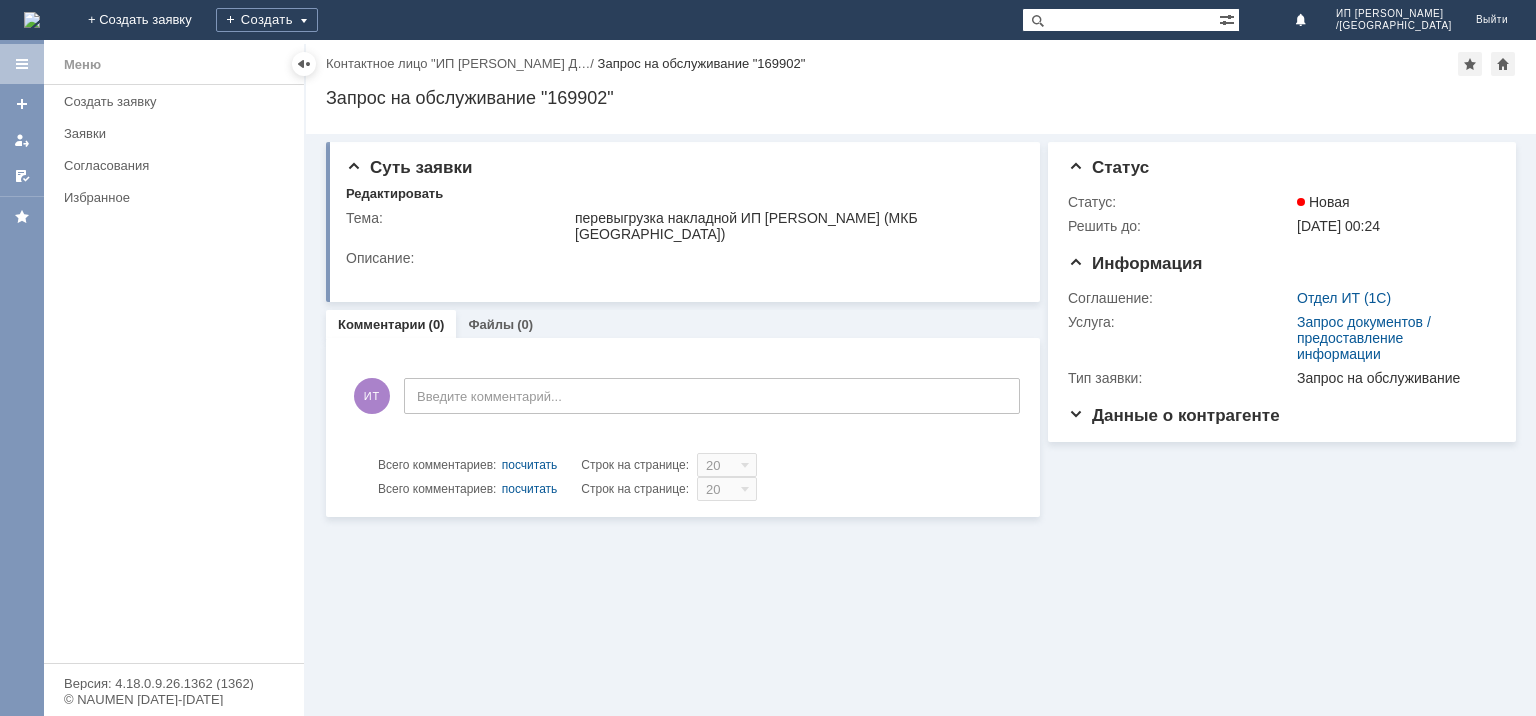 scroll, scrollTop: 0, scrollLeft: 0, axis: both 